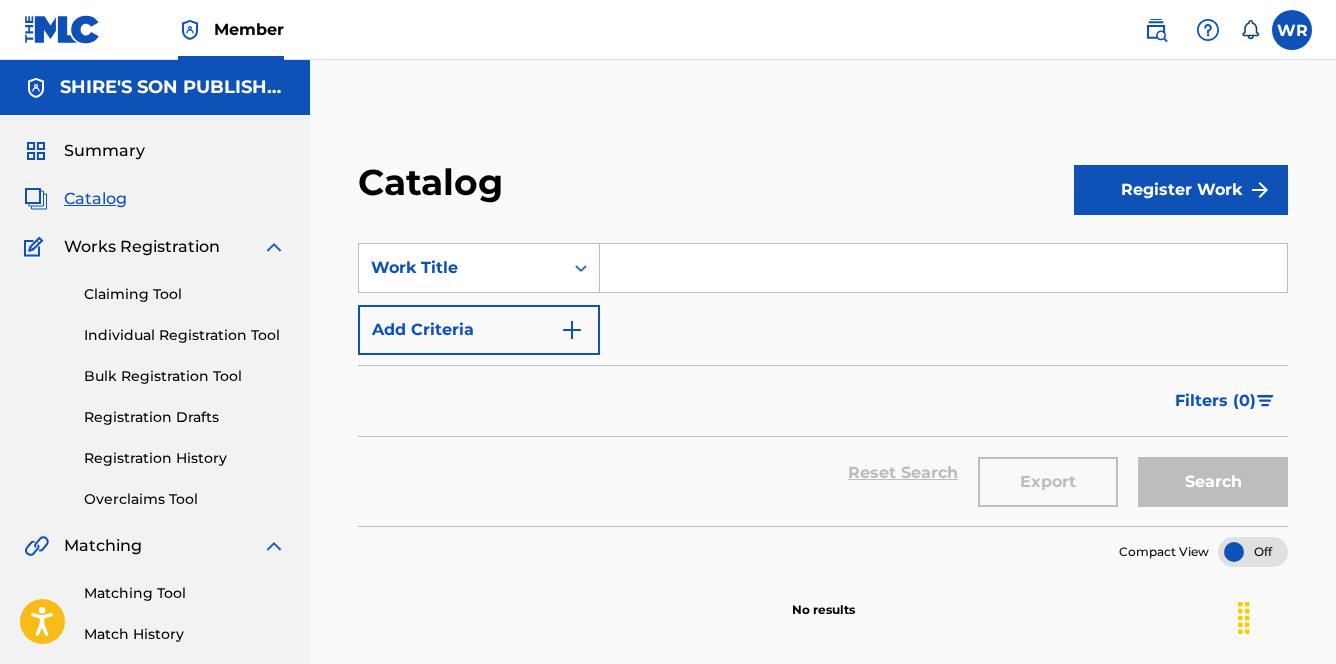 scroll, scrollTop: 0, scrollLeft: 0, axis: both 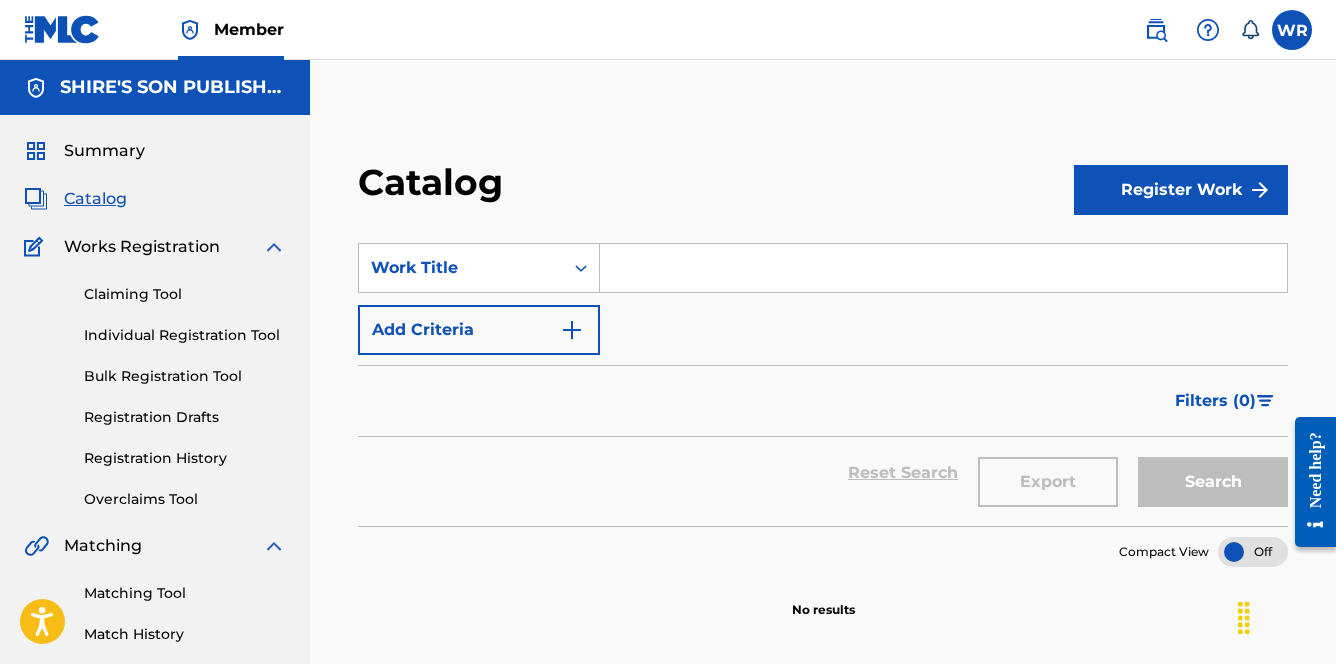 click on "Catalog" at bounding box center [95, 199] 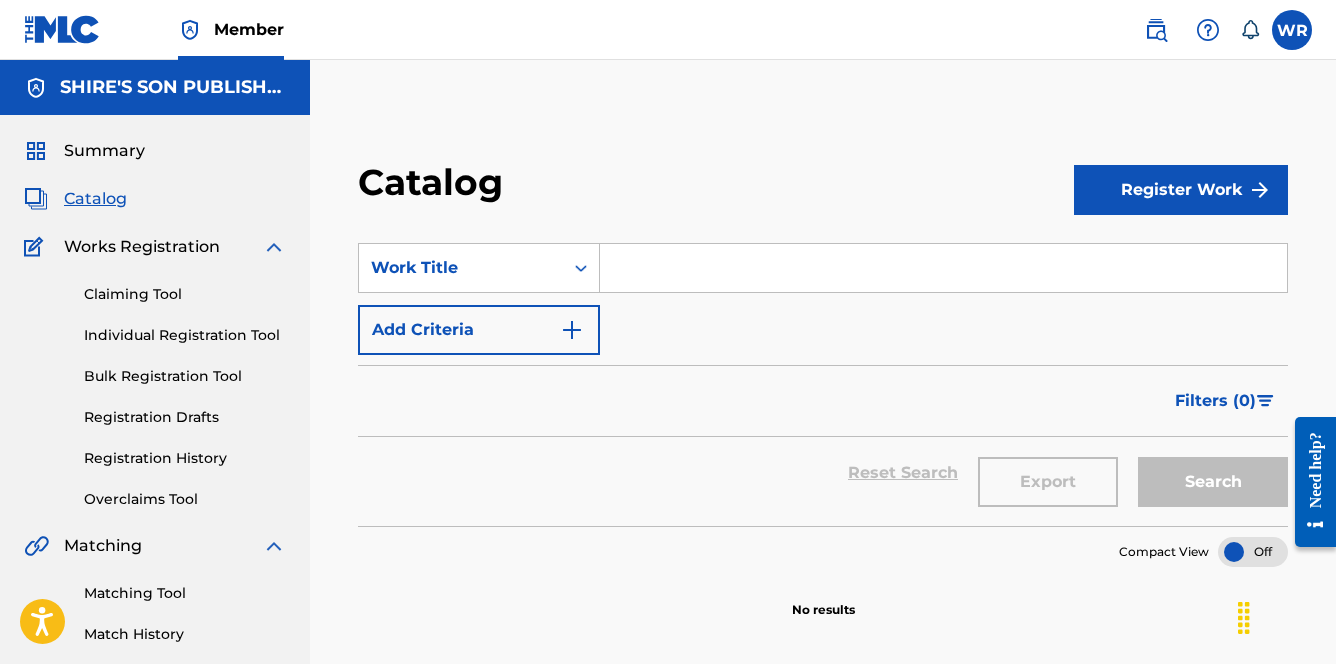 click on "Catalog" at bounding box center (95, 199) 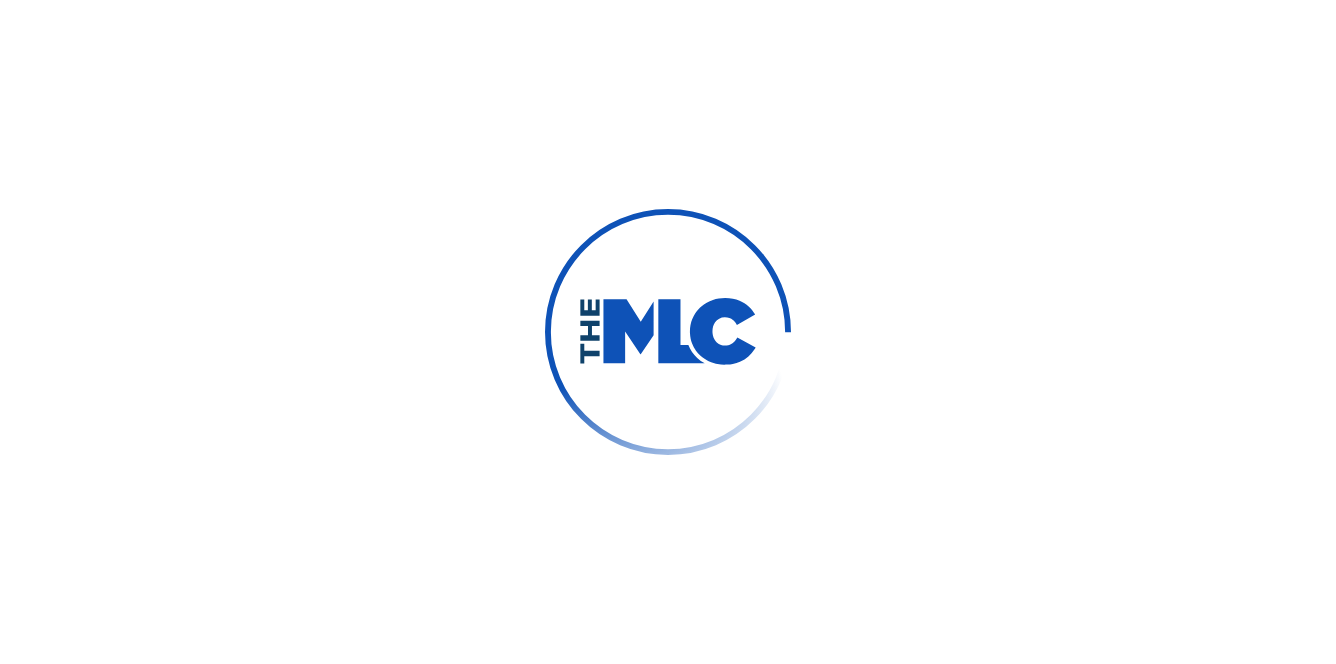 scroll, scrollTop: 0, scrollLeft: 0, axis: both 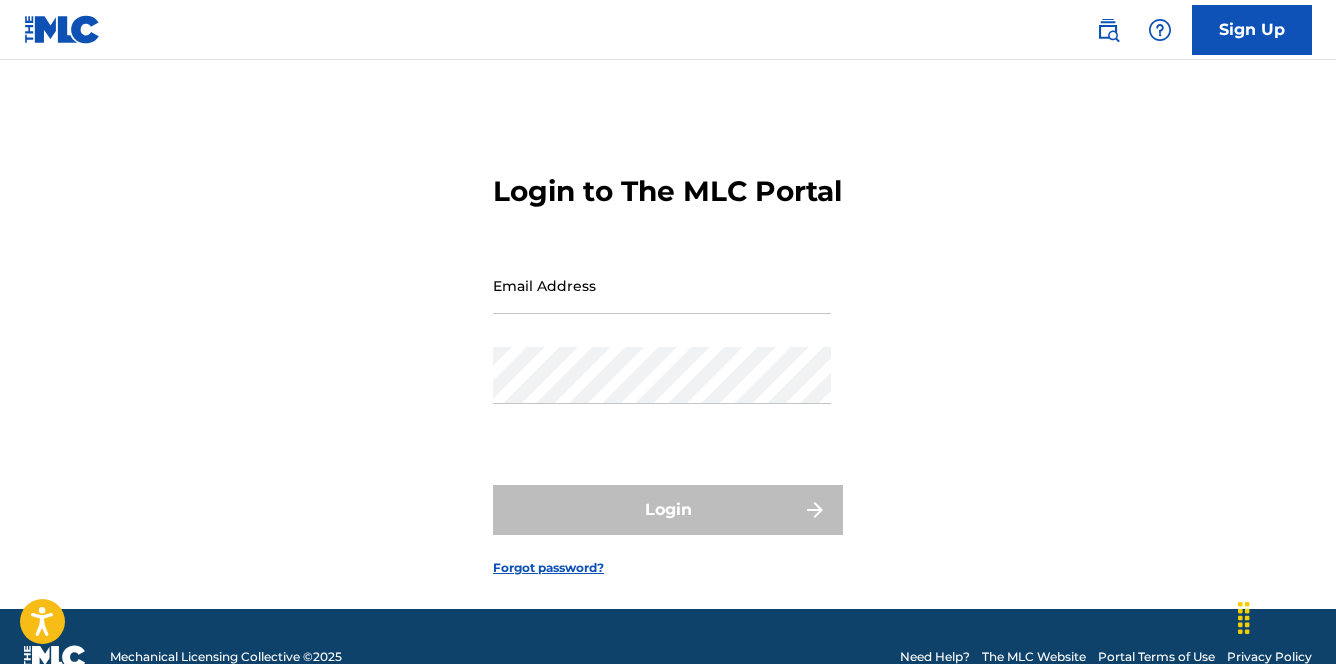click on "Email Address" at bounding box center (662, 285) 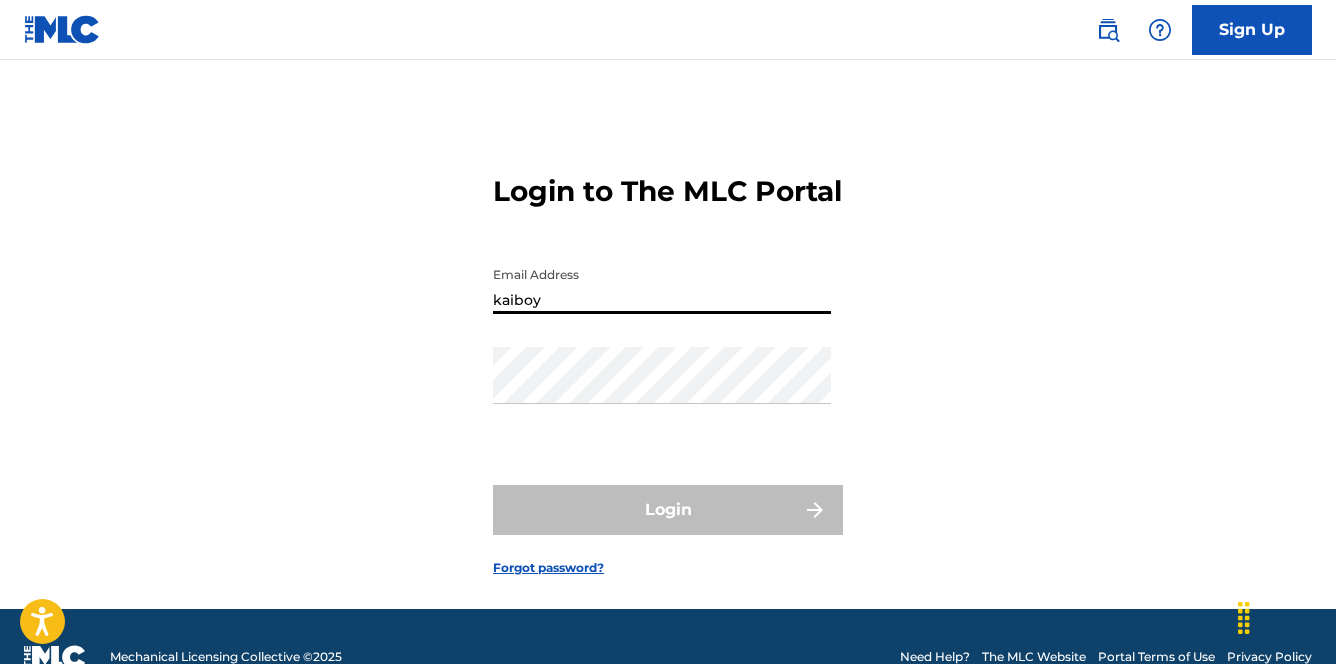 type on "[EMAIL]" 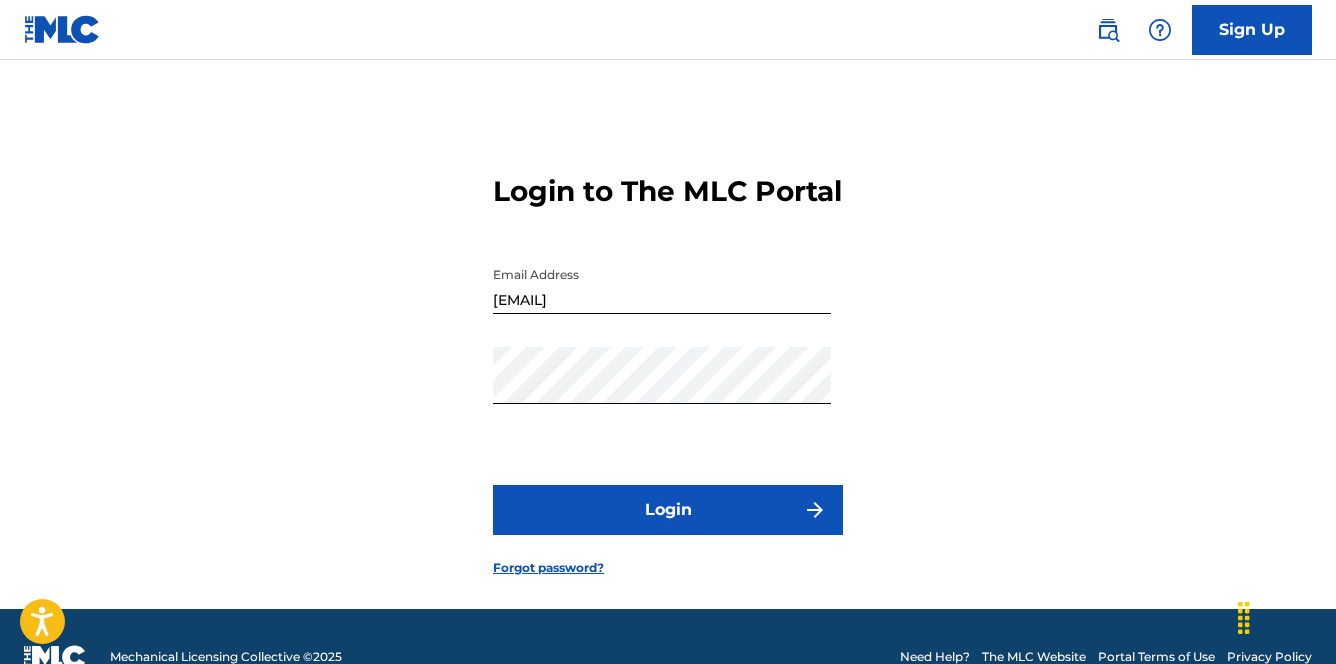 click on "Login" at bounding box center (668, 510) 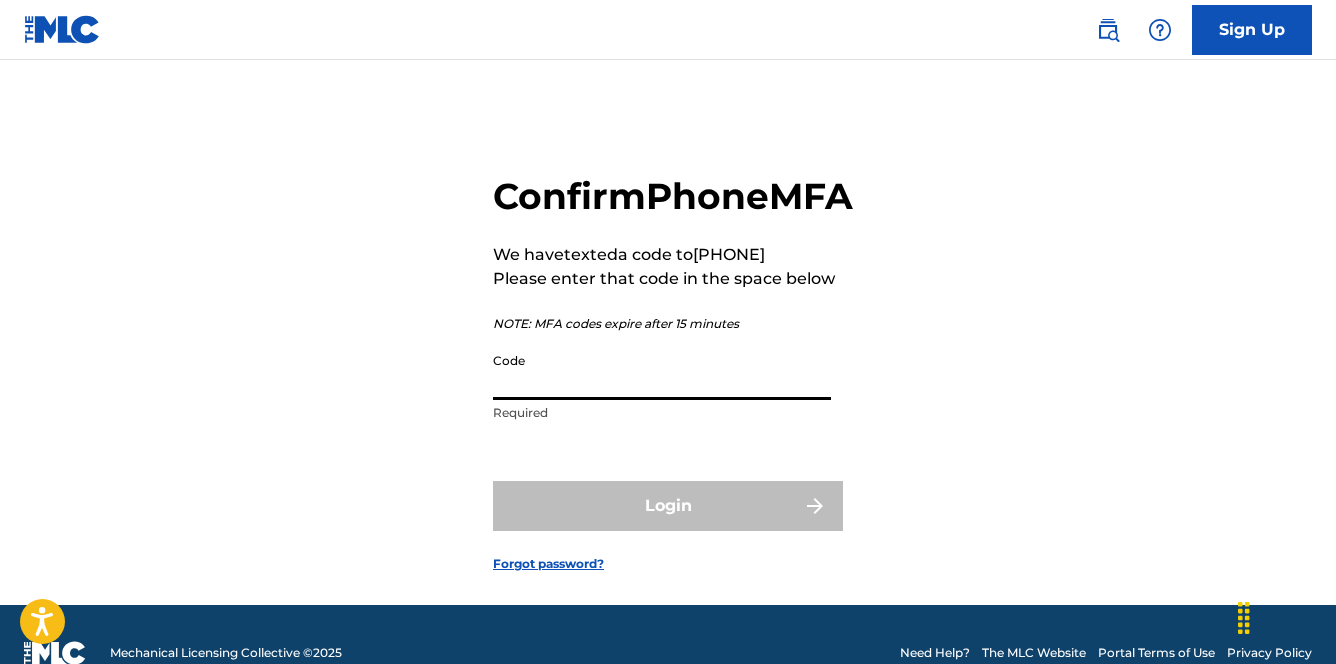 click on "Code" at bounding box center [662, 371] 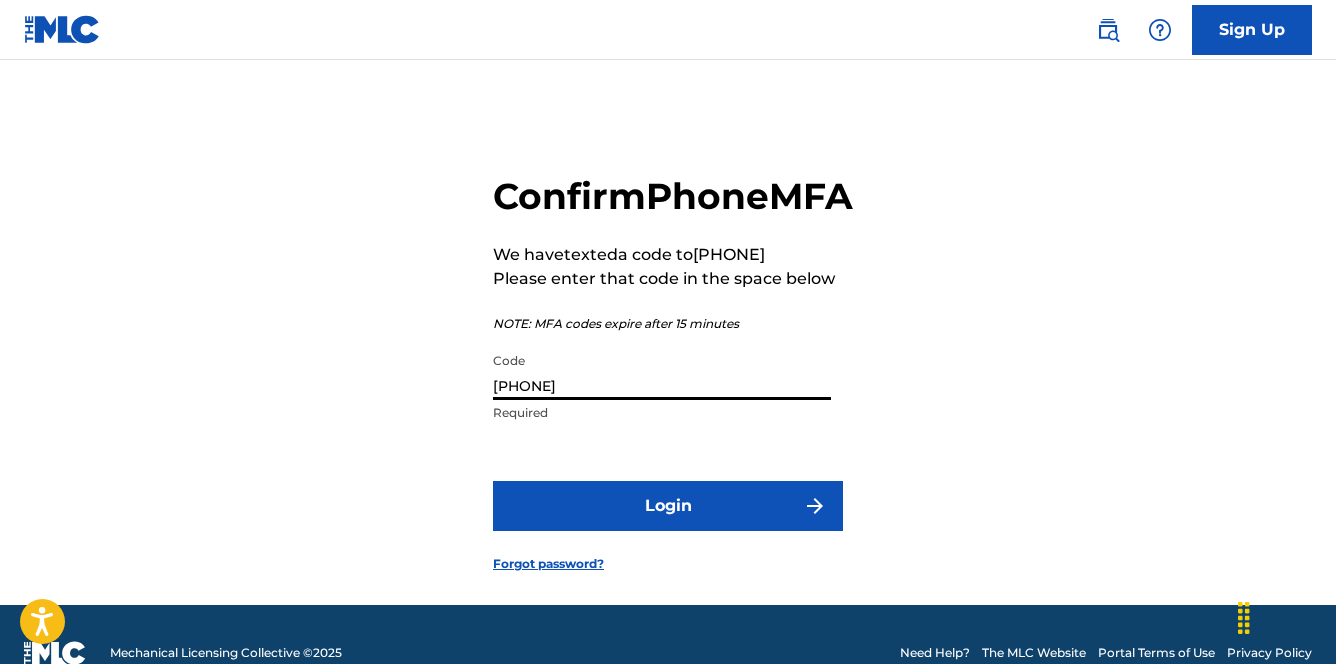 type on "[PHONE]" 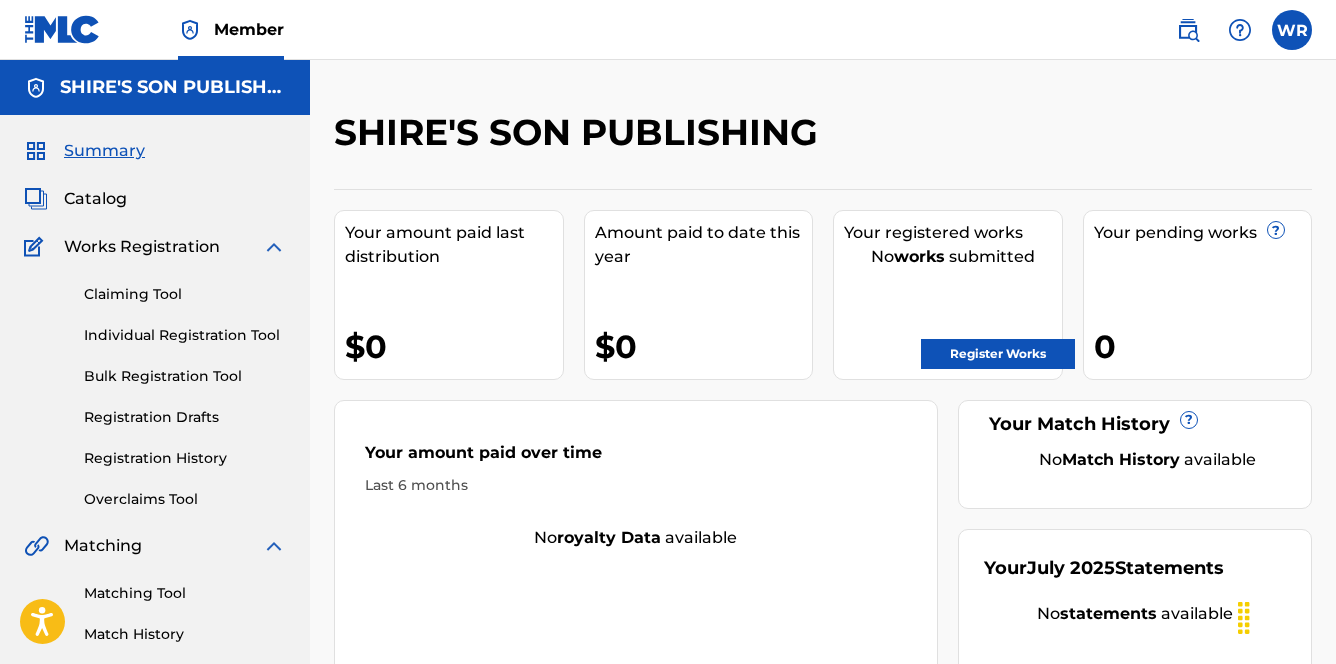 scroll, scrollTop: 0, scrollLeft: 0, axis: both 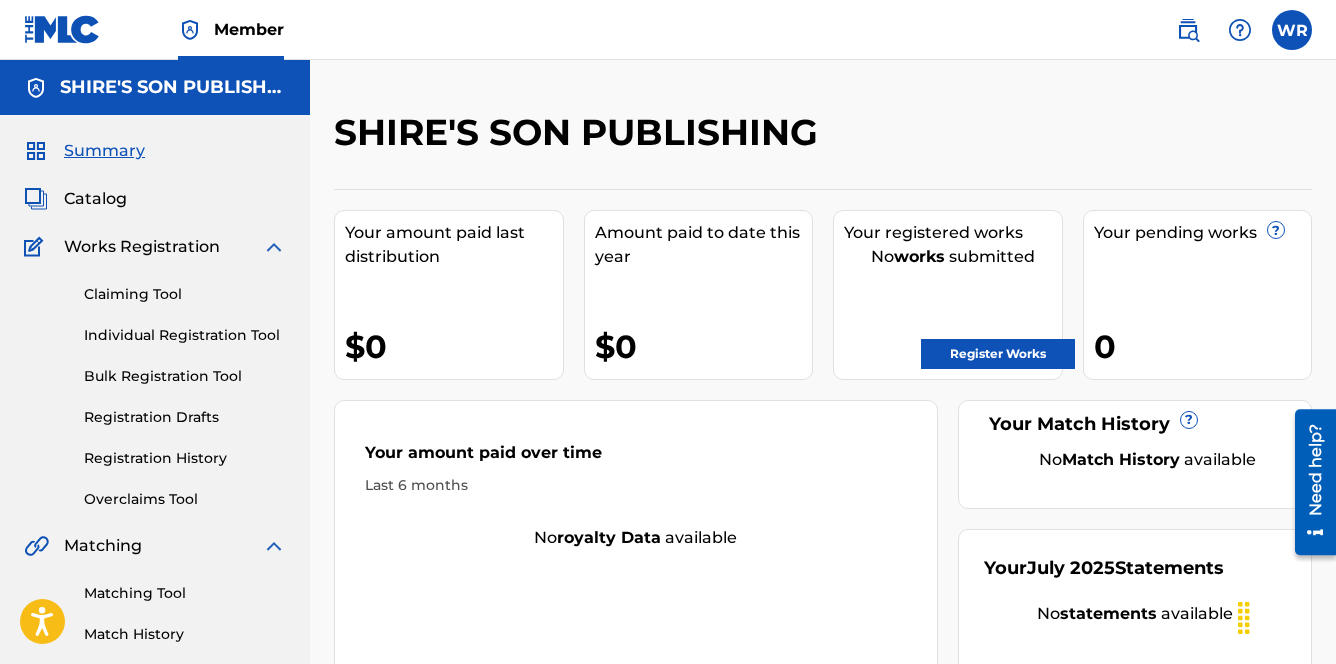 click on "Catalog" at bounding box center (95, 199) 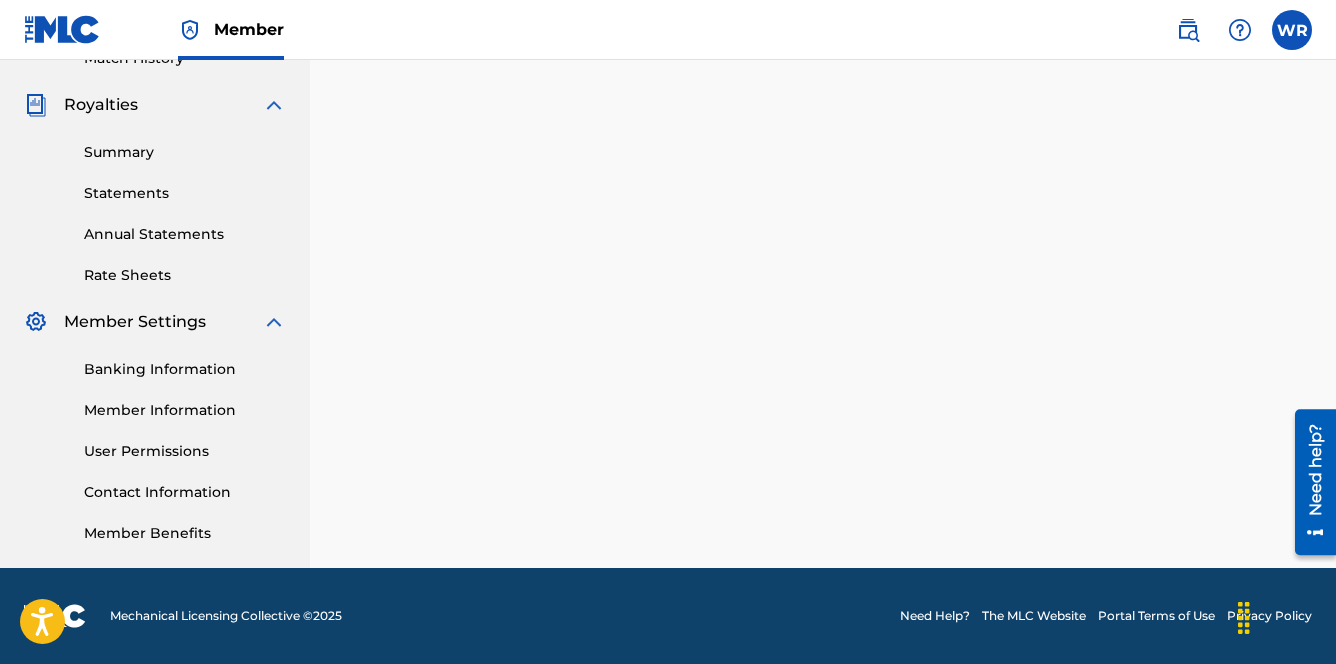 scroll, scrollTop: 0, scrollLeft: 0, axis: both 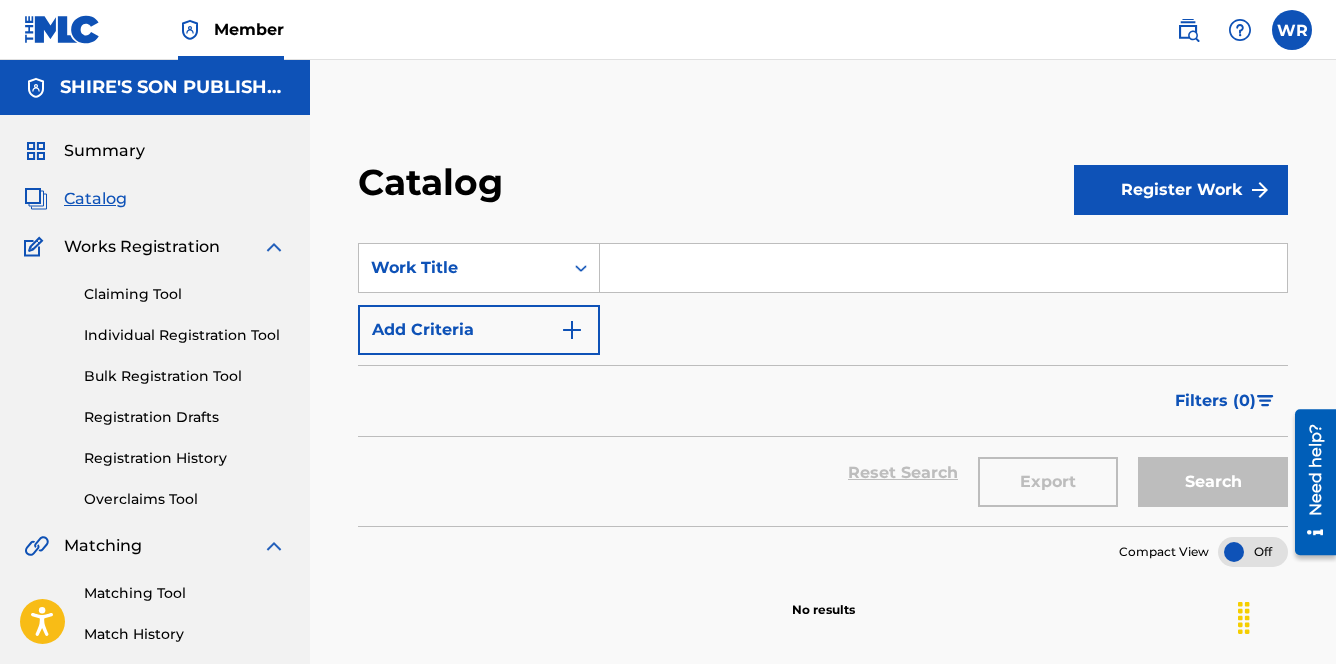 click on "Summary Catalog Works Registration Claiming Tool Individual Registration Tool Bulk Registration Tool Registration Drafts Registration History Overclaims Tool Matching Matching Tool Match History Royalties Summary Statements Annual Statements Rate Sheets Member Settings Banking Information Member Information User Permissions Contact Information Member Benefits" at bounding box center (155, 629) 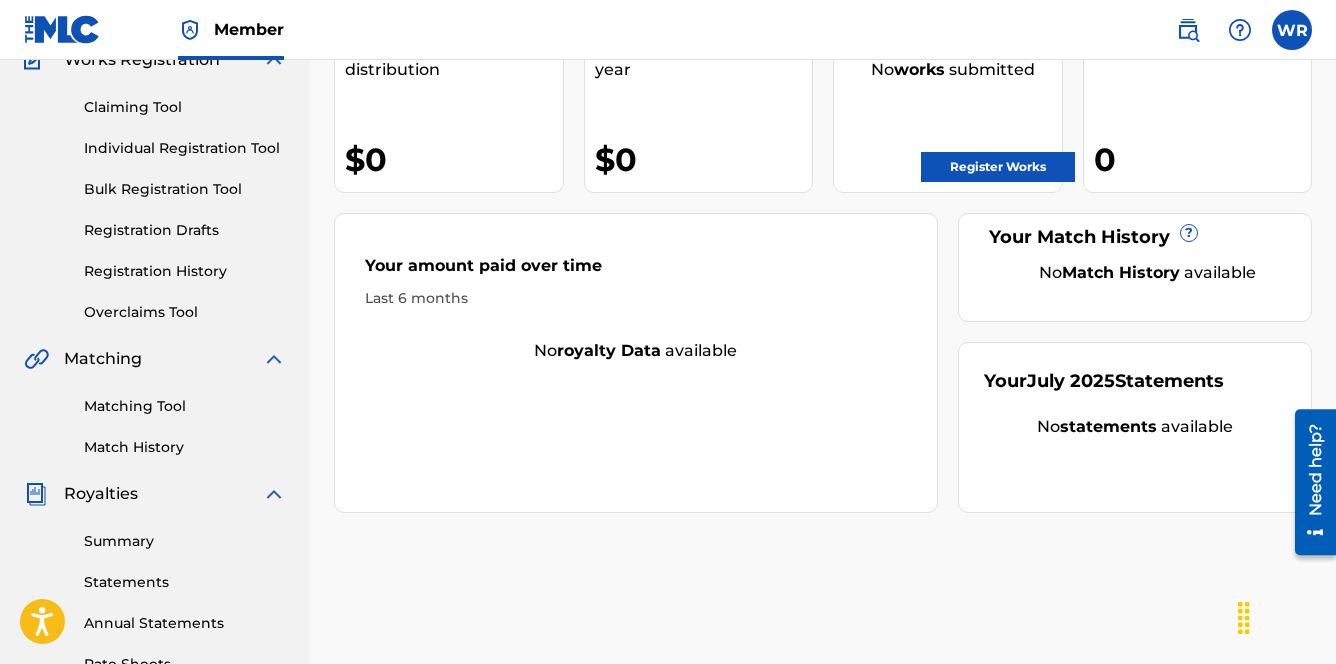 scroll, scrollTop: 66, scrollLeft: 0, axis: vertical 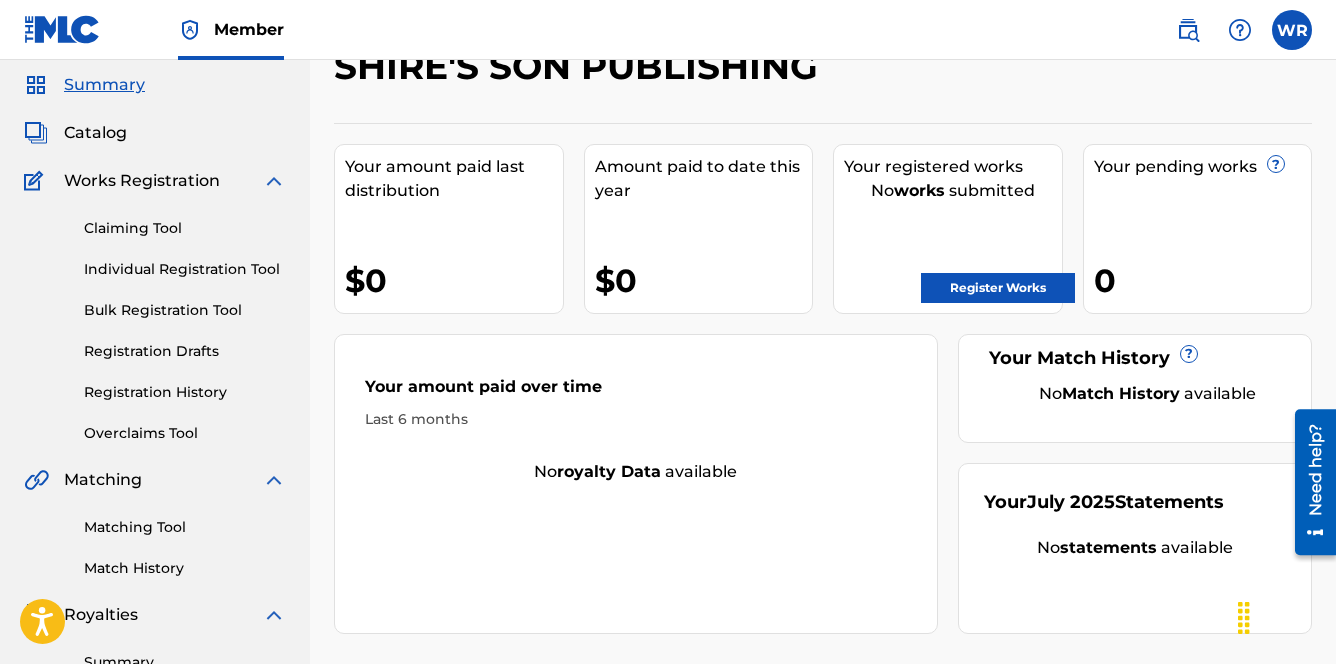 click on "Registration History" at bounding box center [185, 392] 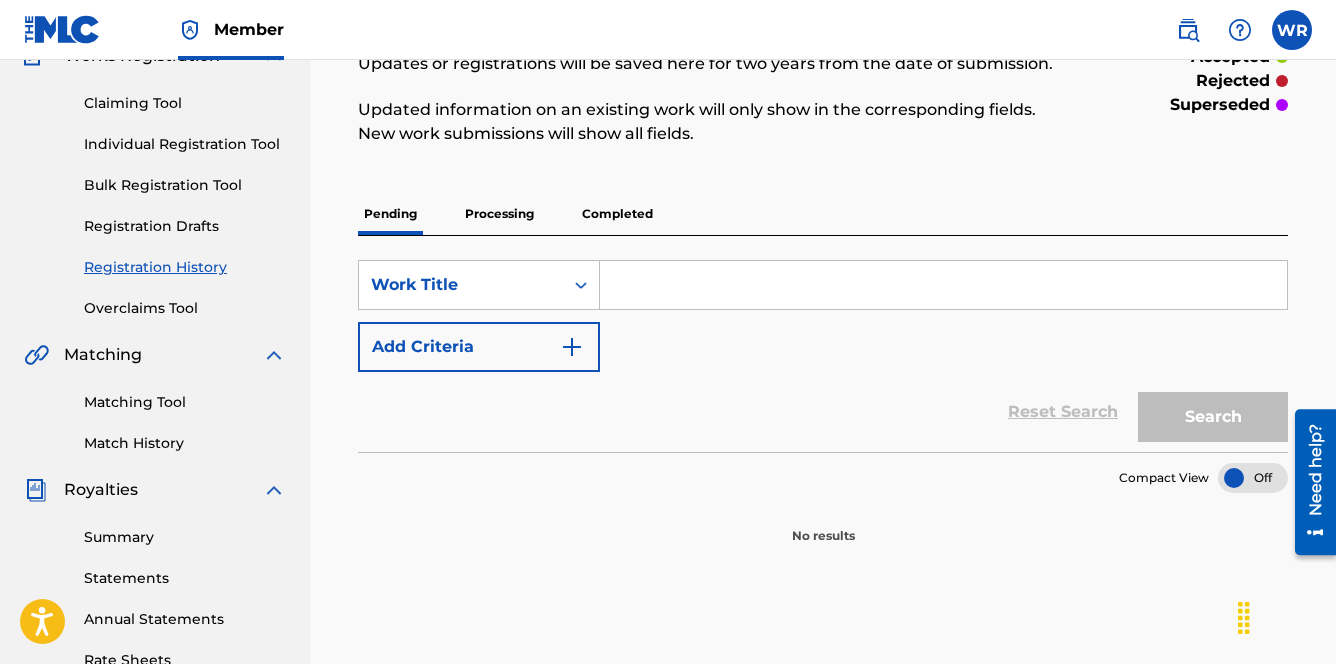 scroll, scrollTop: 149, scrollLeft: 0, axis: vertical 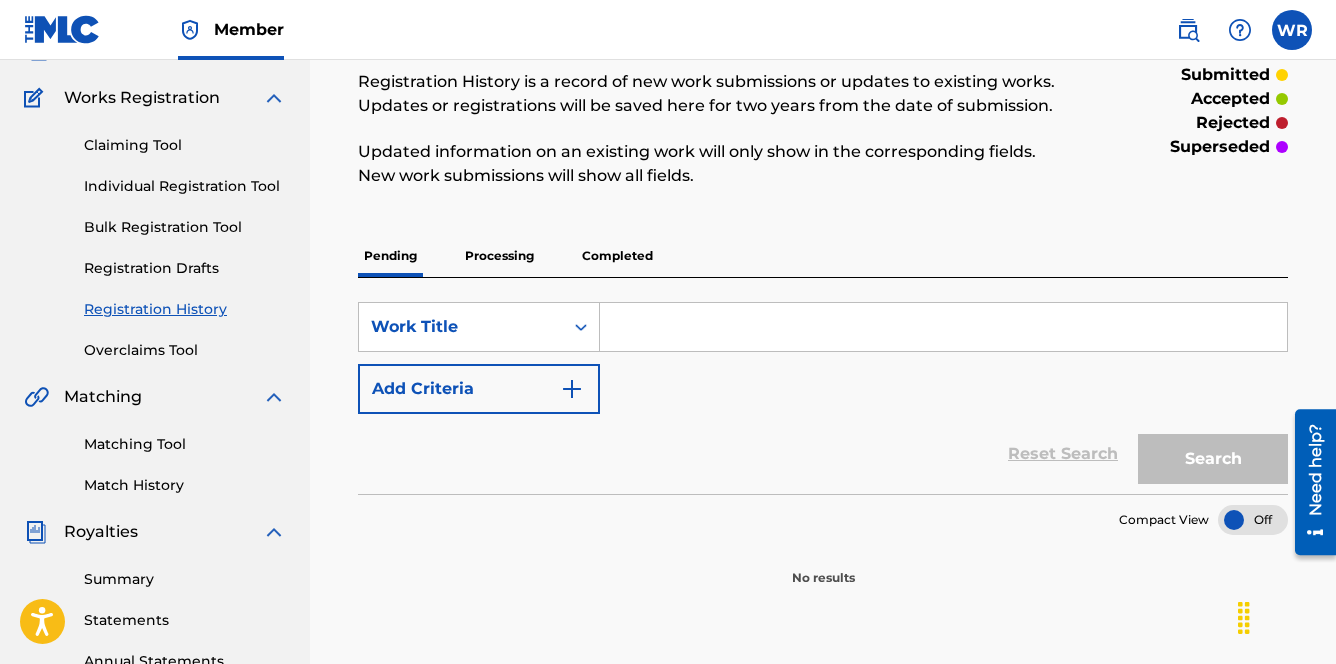 click on "Processing" at bounding box center [499, 256] 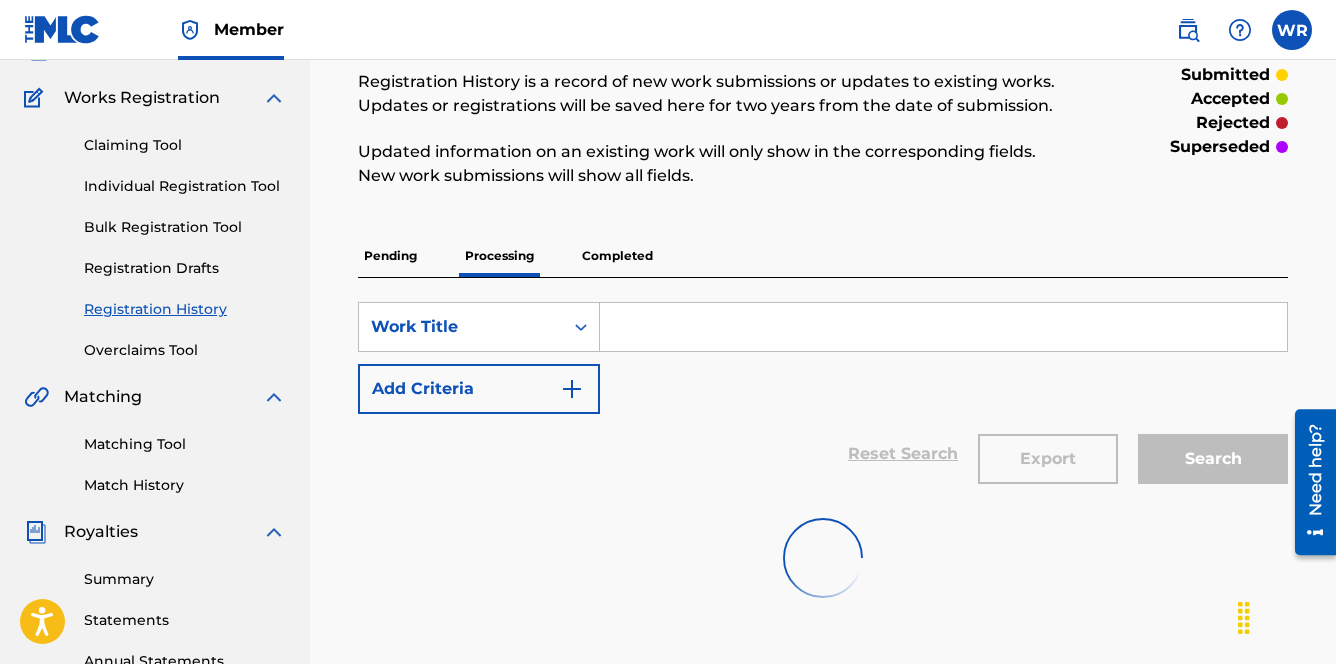 scroll, scrollTop: 0, scrollLeft: 0, axis: both 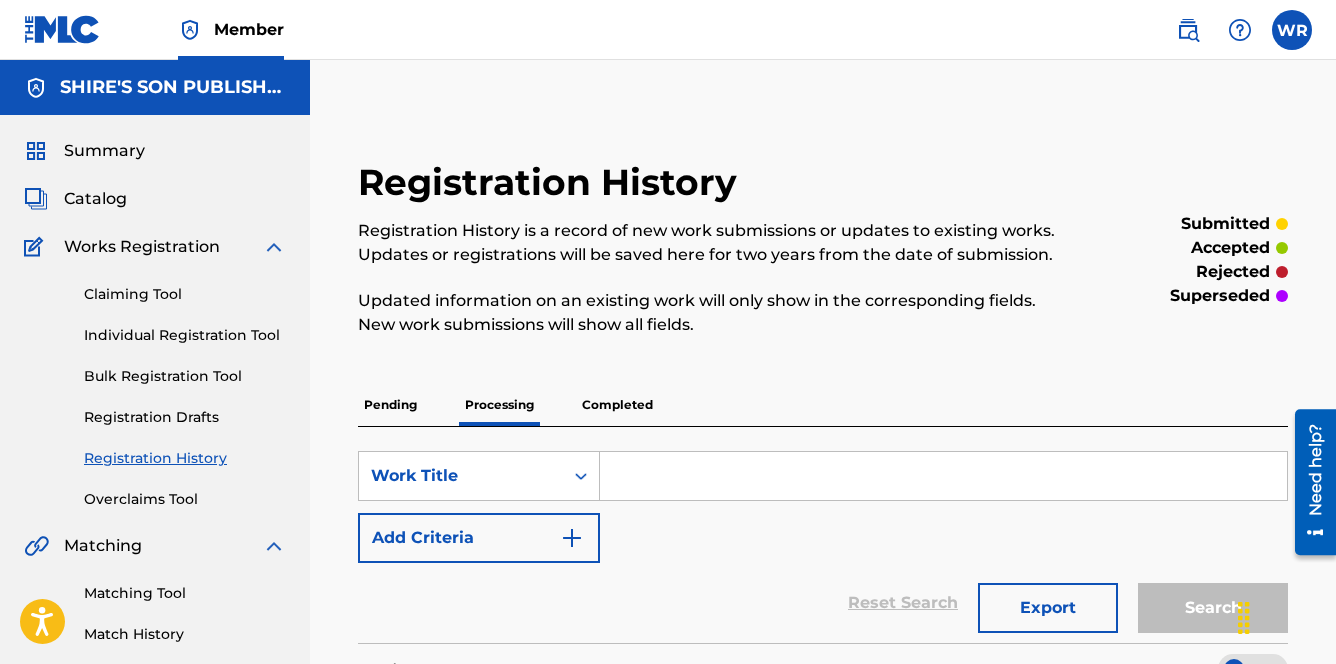 click on "Completed" at bounding box center [617, 405] 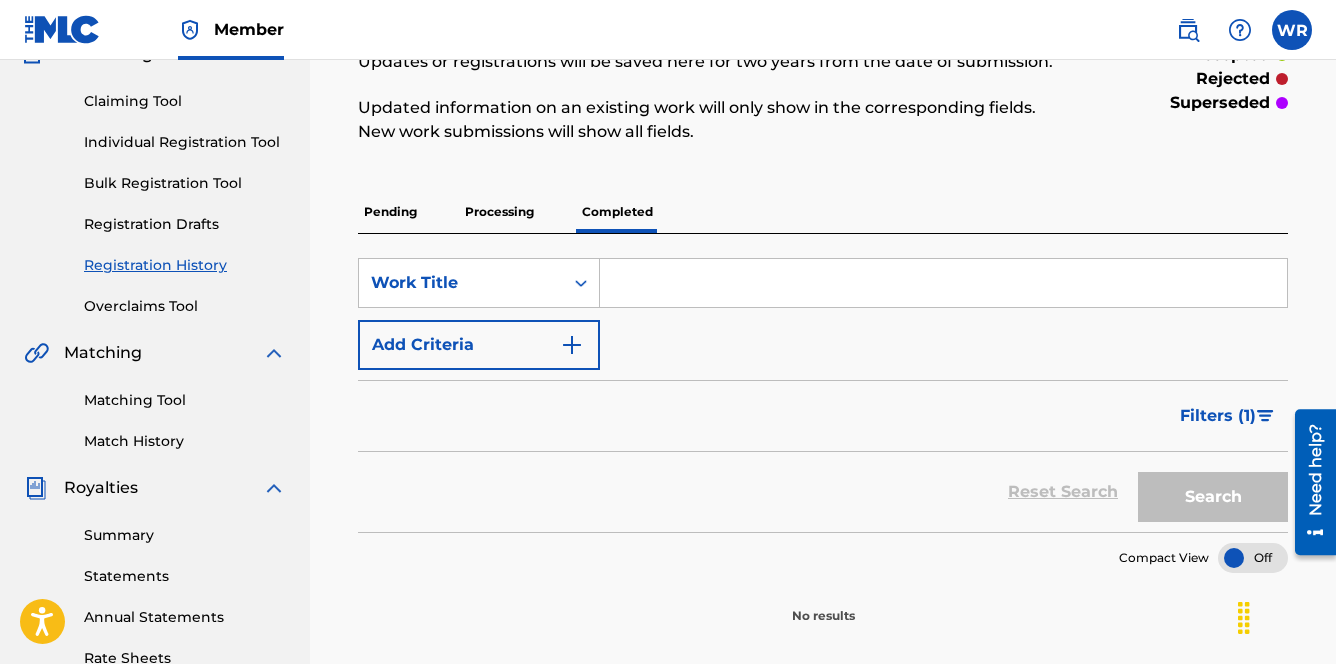 scroll, scrollTop: 185, scrollLeft: 0, axis: vertical 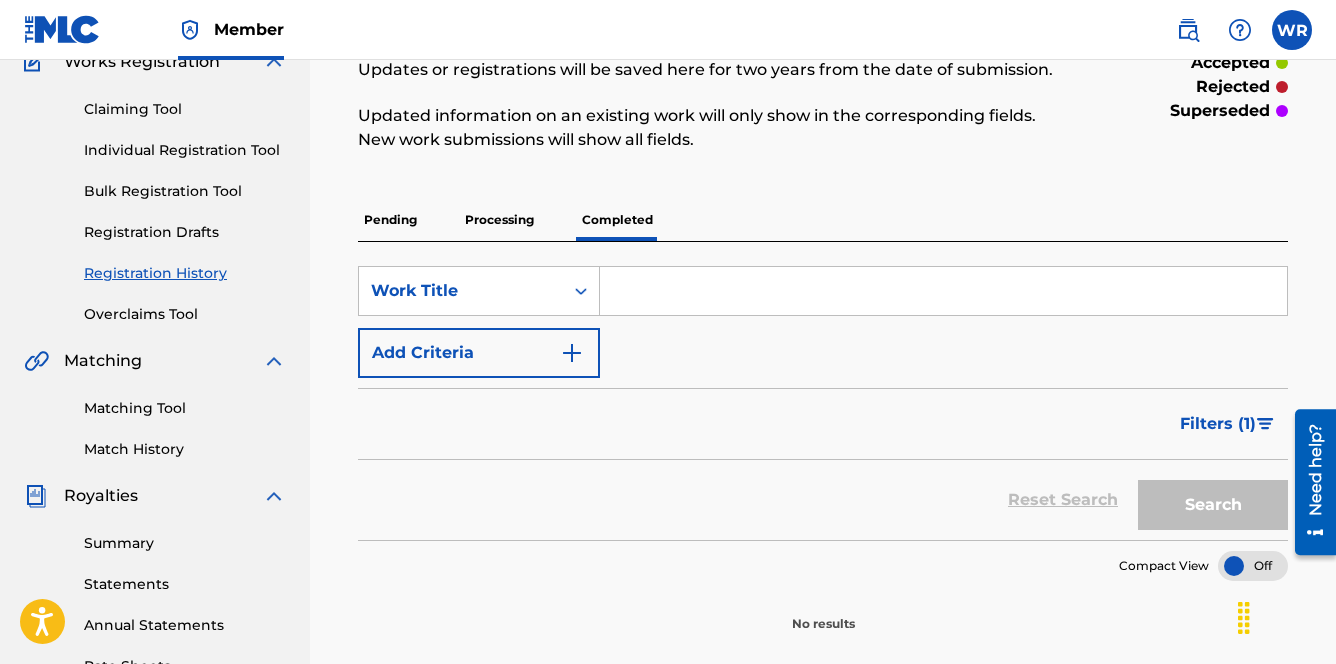 click at bounding box center [943, 291] 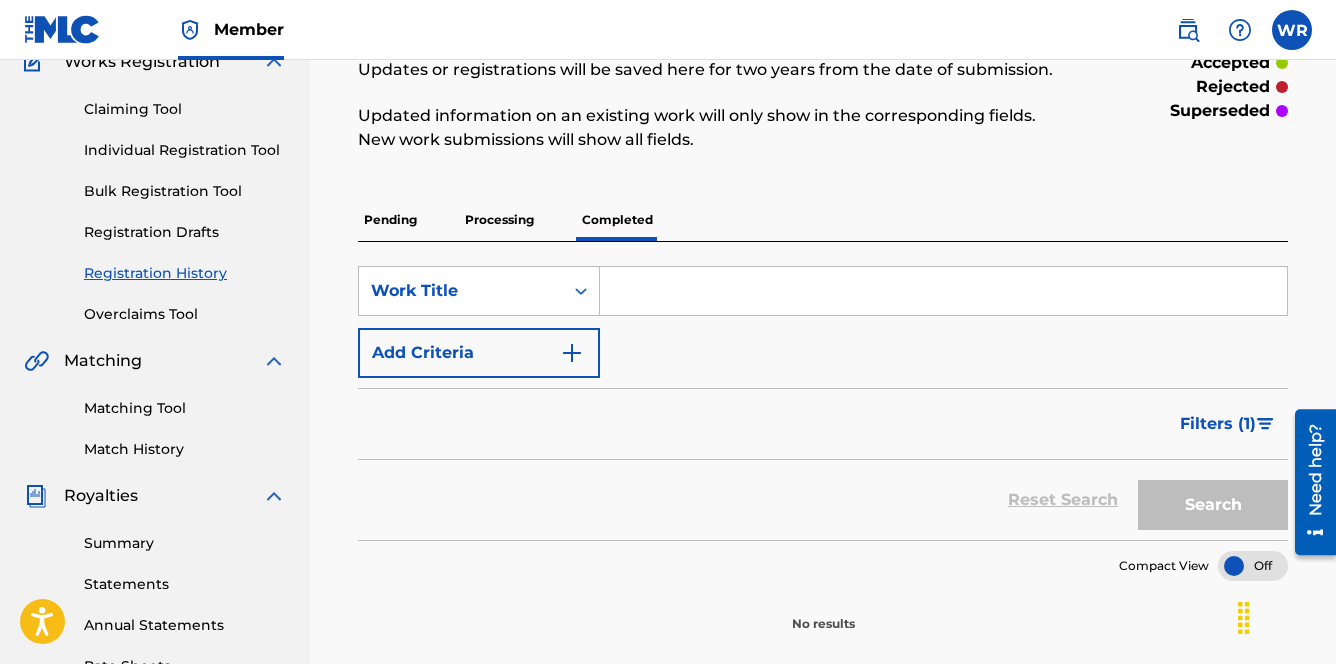 type on "Forgive & Forget" 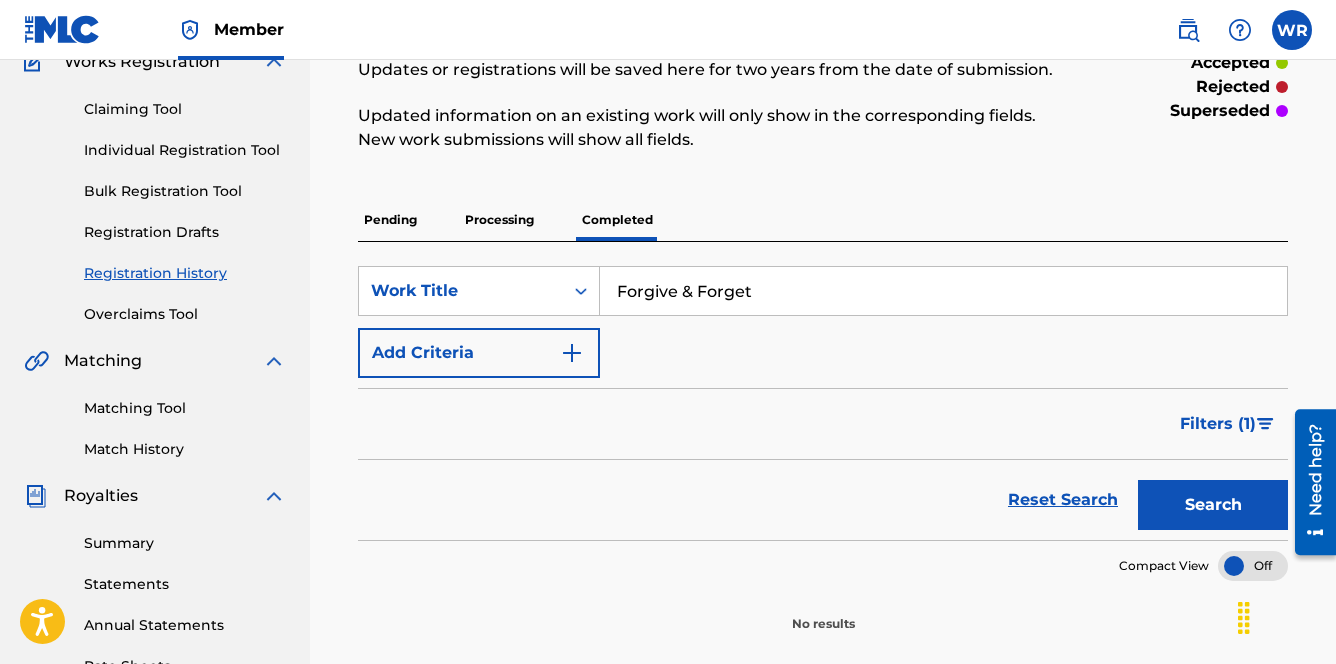 click on "Search" at bounding box center (1213, 505) 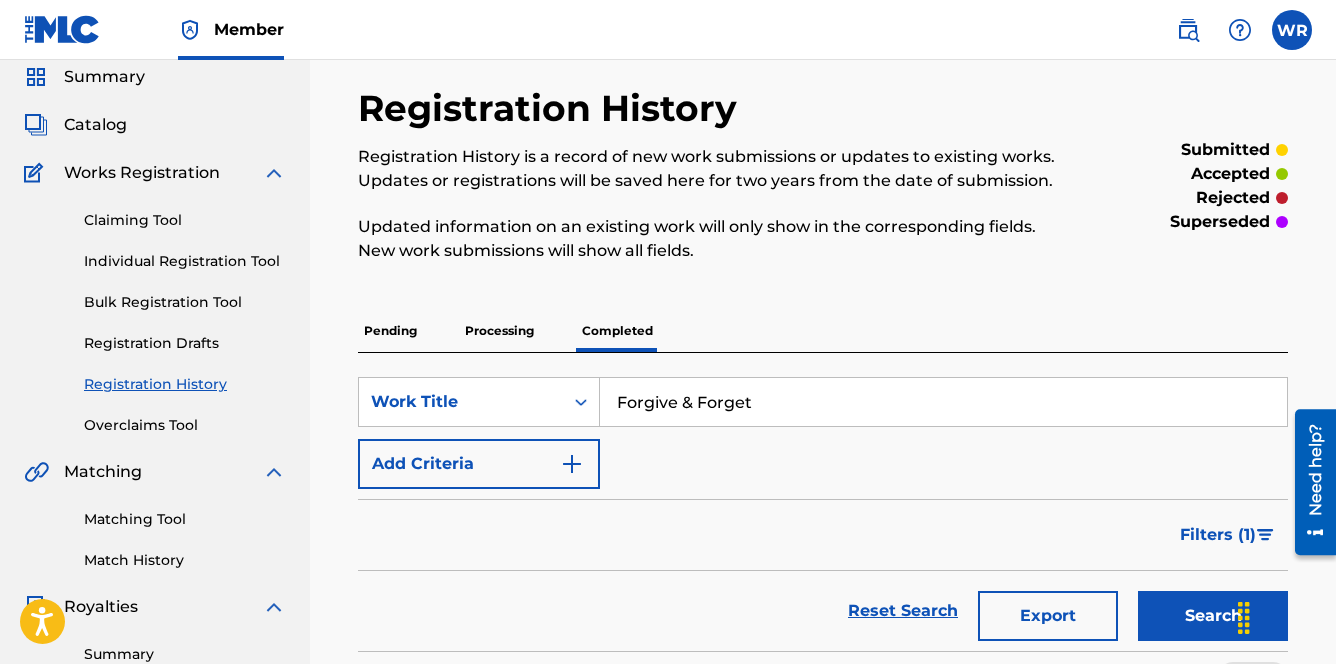 scroll, scrollTop: 0, scrollLeft: 0, axis: both 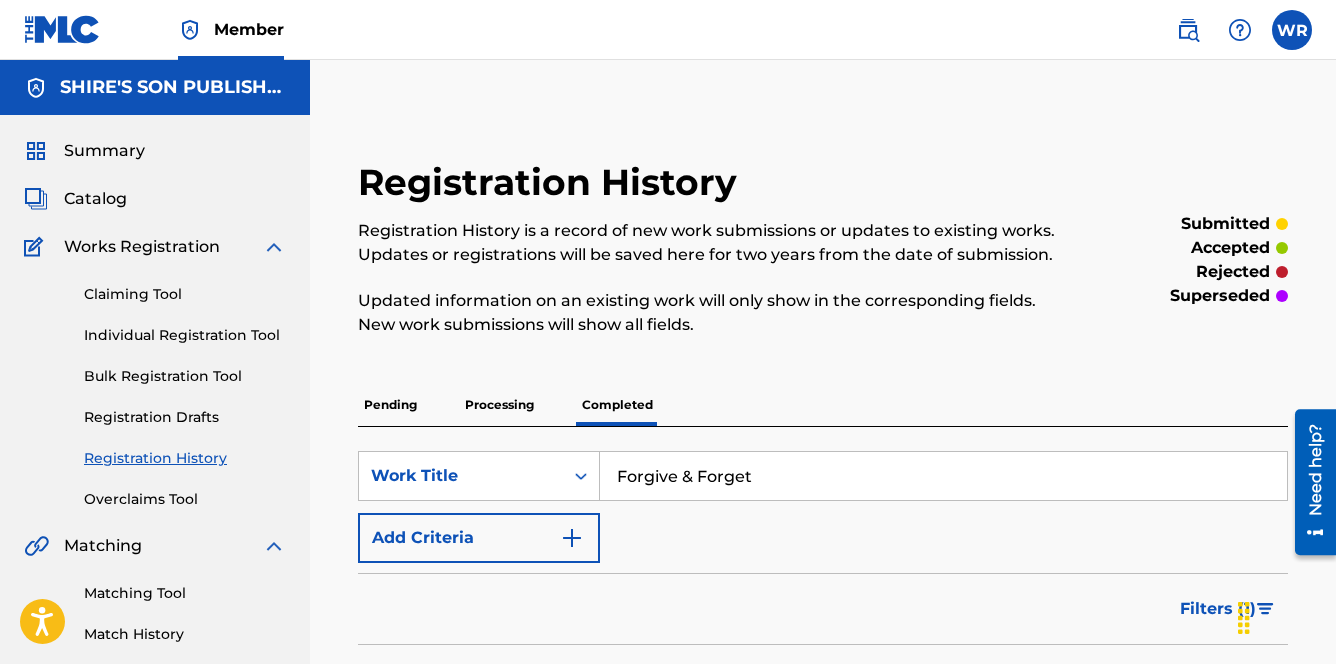 click on "Catalog" at bounding box center (95, 199) 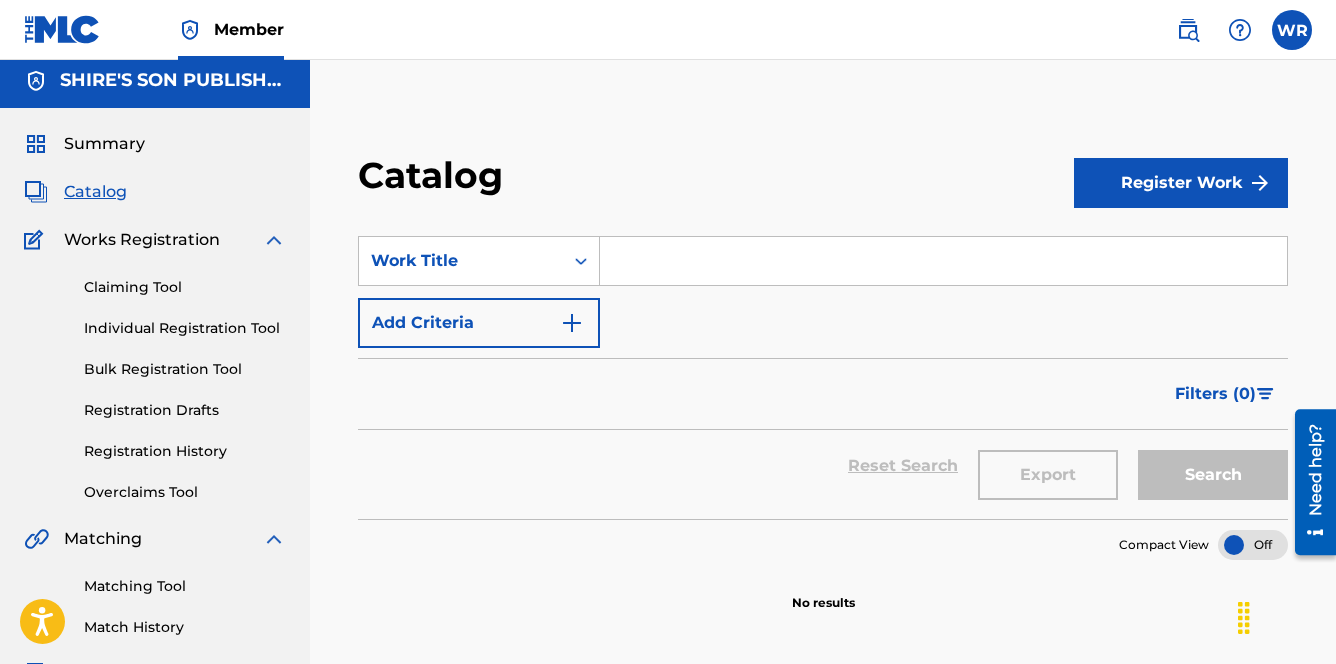 scroll, scrollTop: 0, scrollLeft: 0, axis: both 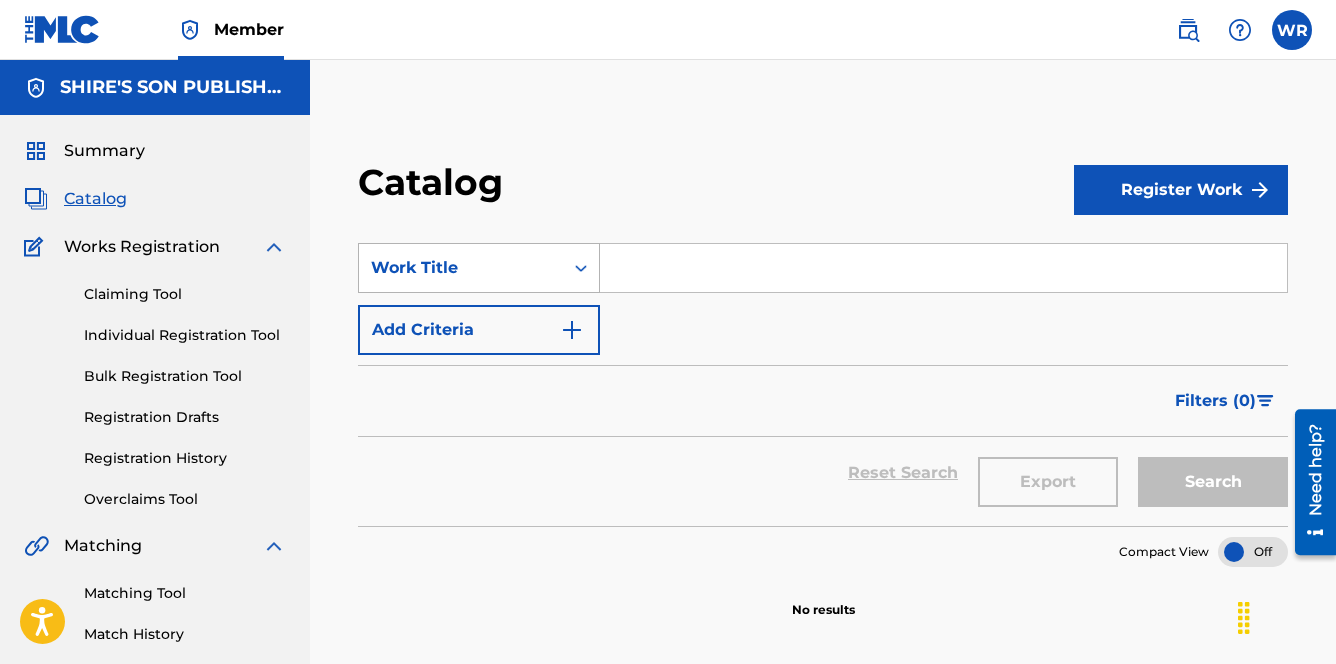 click at bounding box center (581, 268) 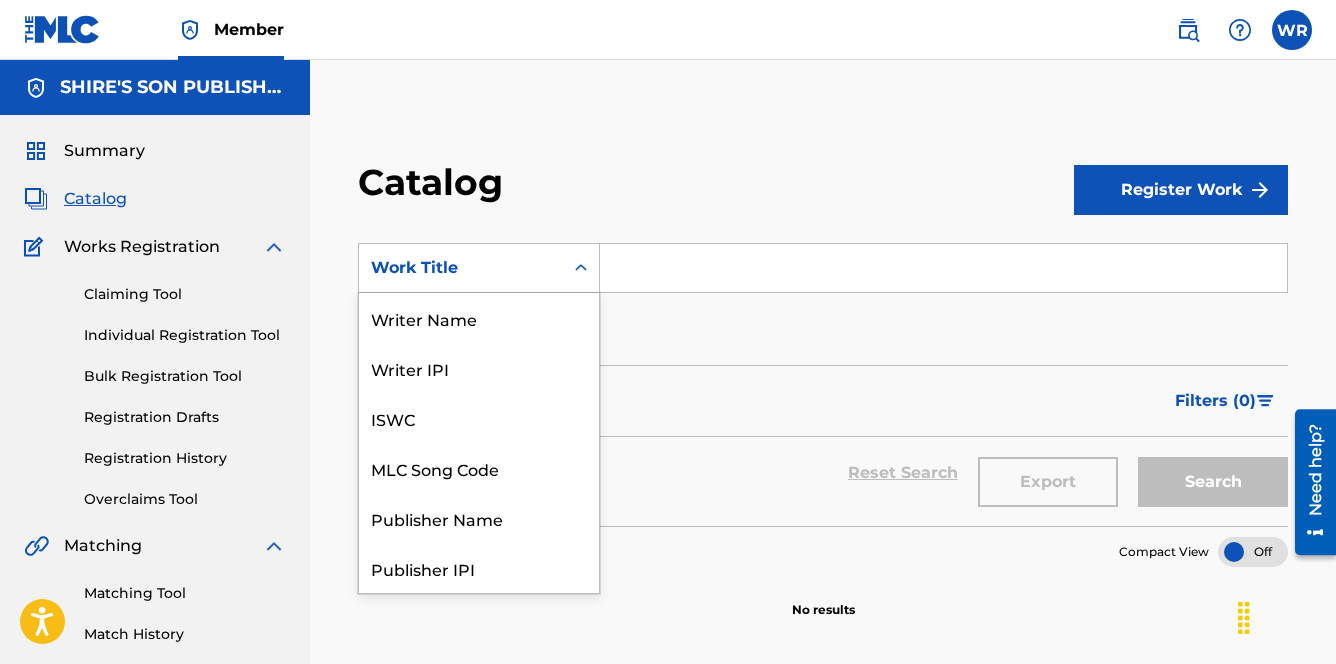 scroll, scrollTop: 300, scrollLeft: 0, axis: vertical 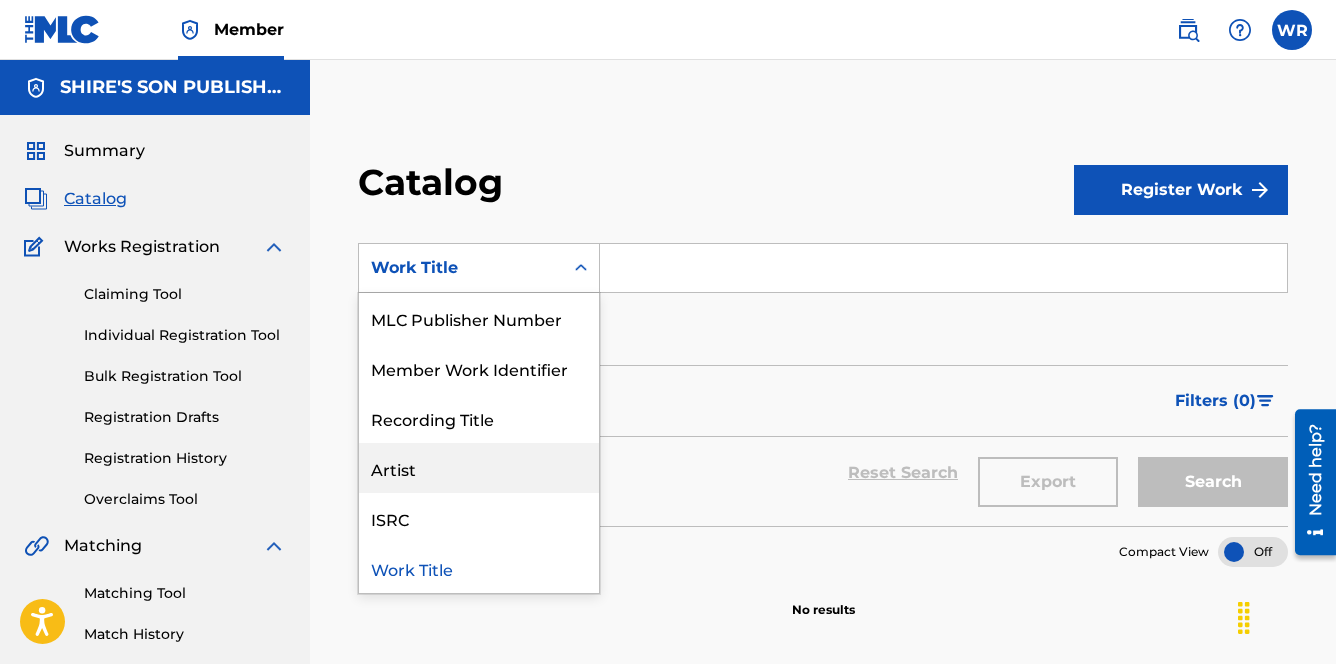 click on "Artist" at bounding box center (479, 468) 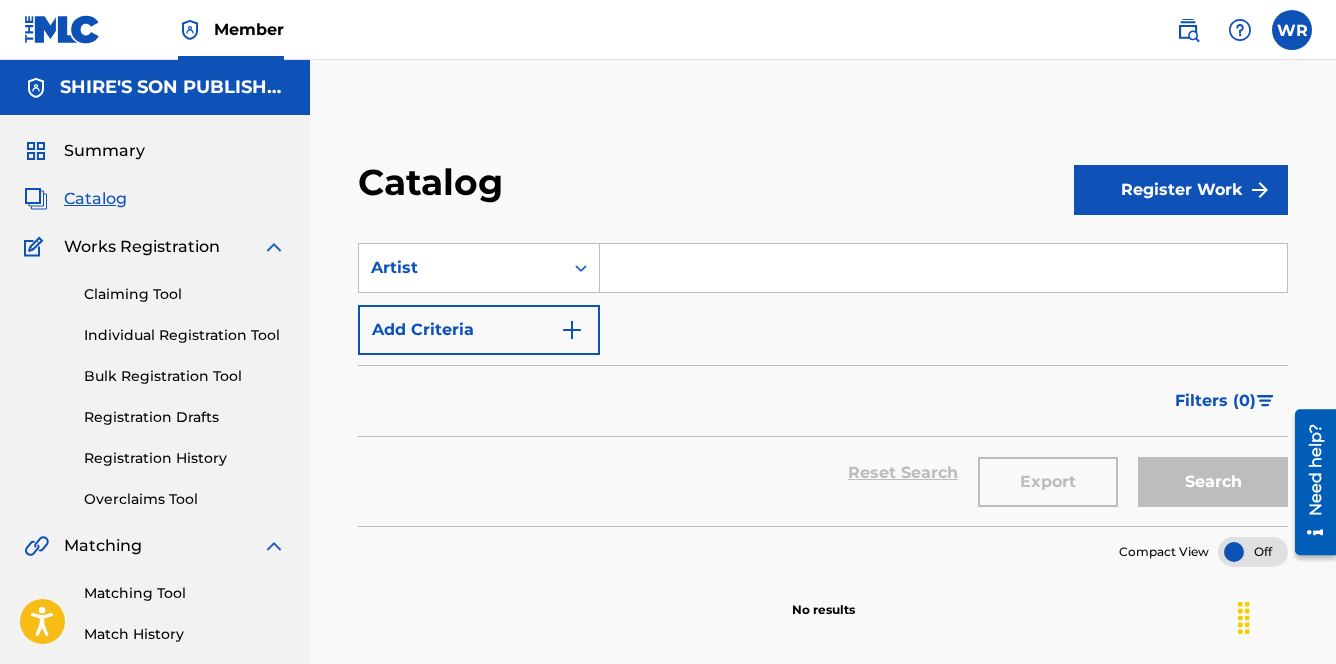click at bounding box center [943, 268] 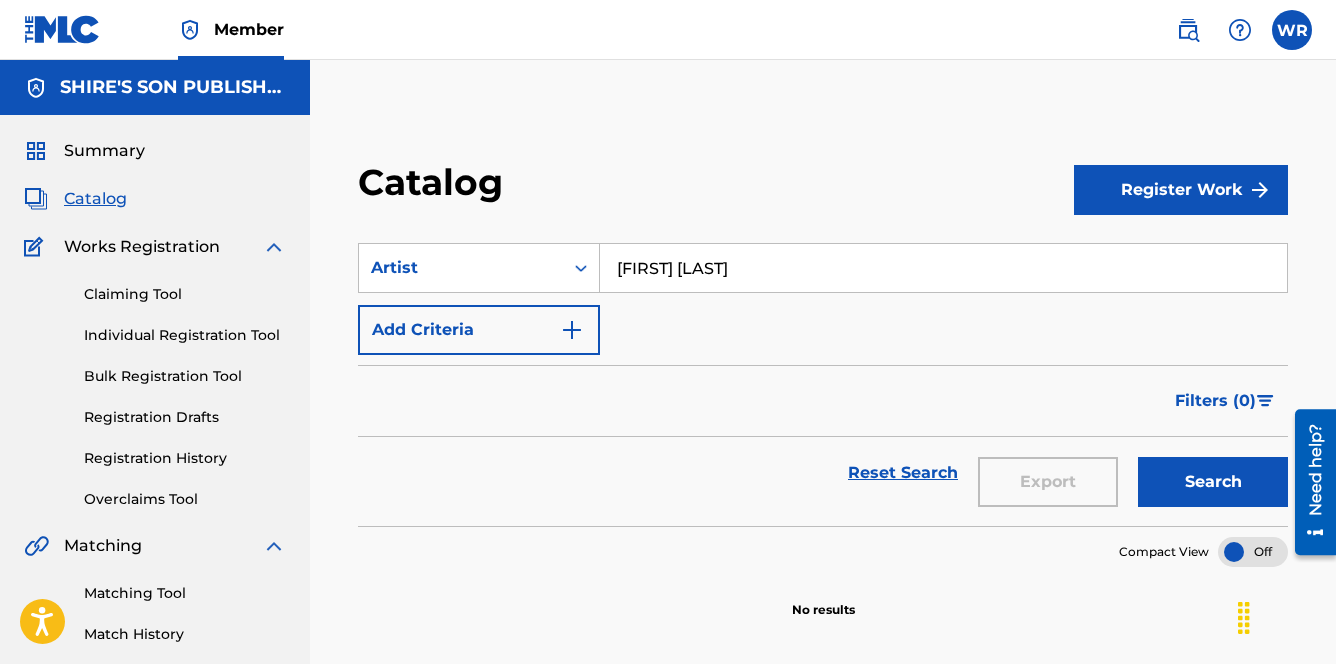 type on "[FIRST] [LAST]" 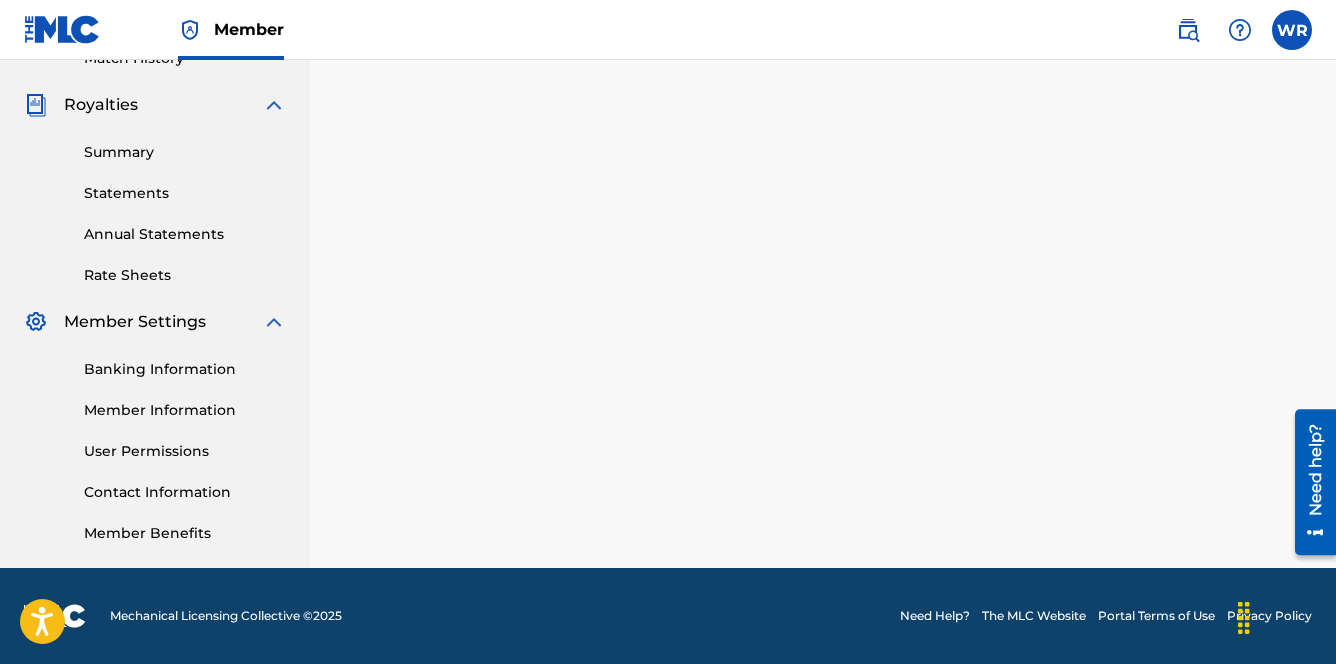 scroll, scrollTop: 0, scrollLeft: 0, axis: both 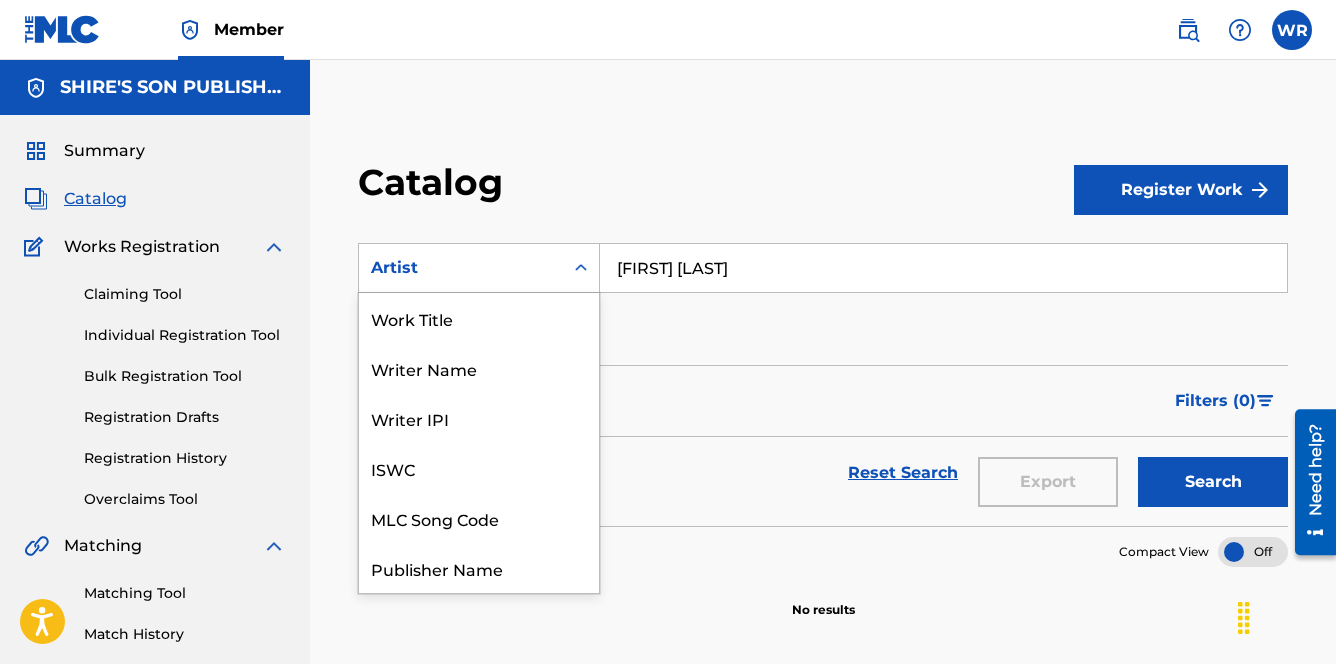click 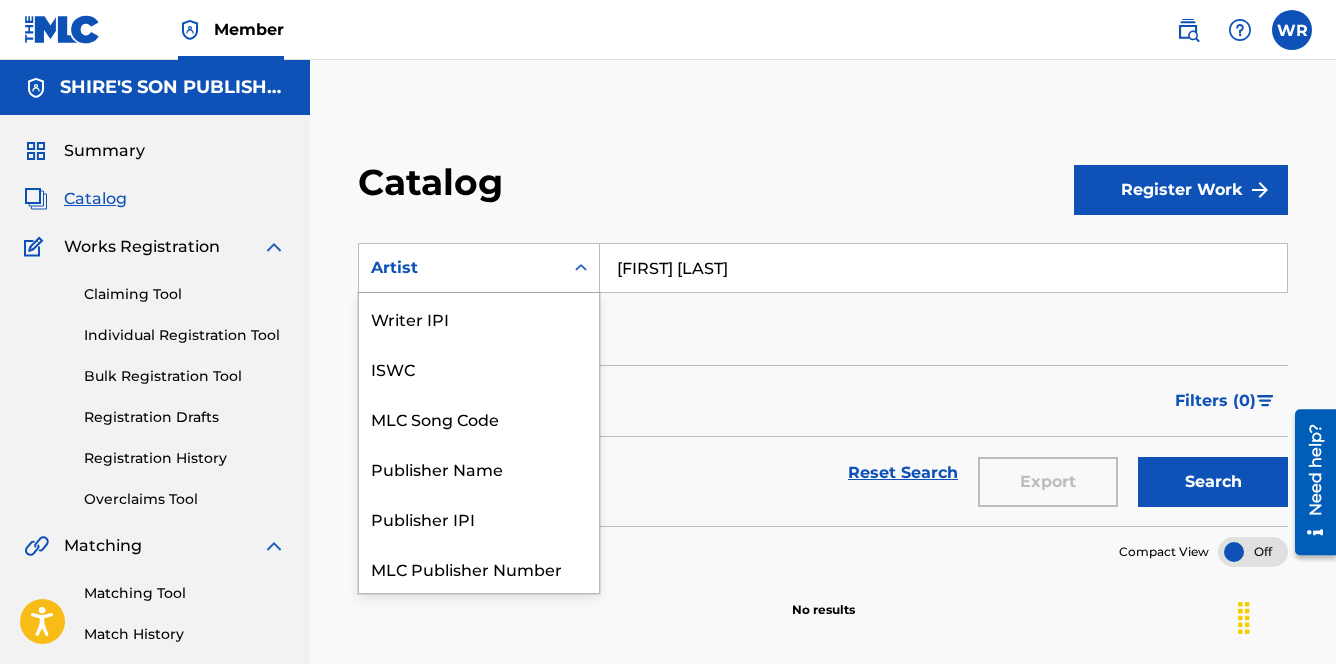 scroll, scrollTop: 0, scrollLeft: 0, axis: both 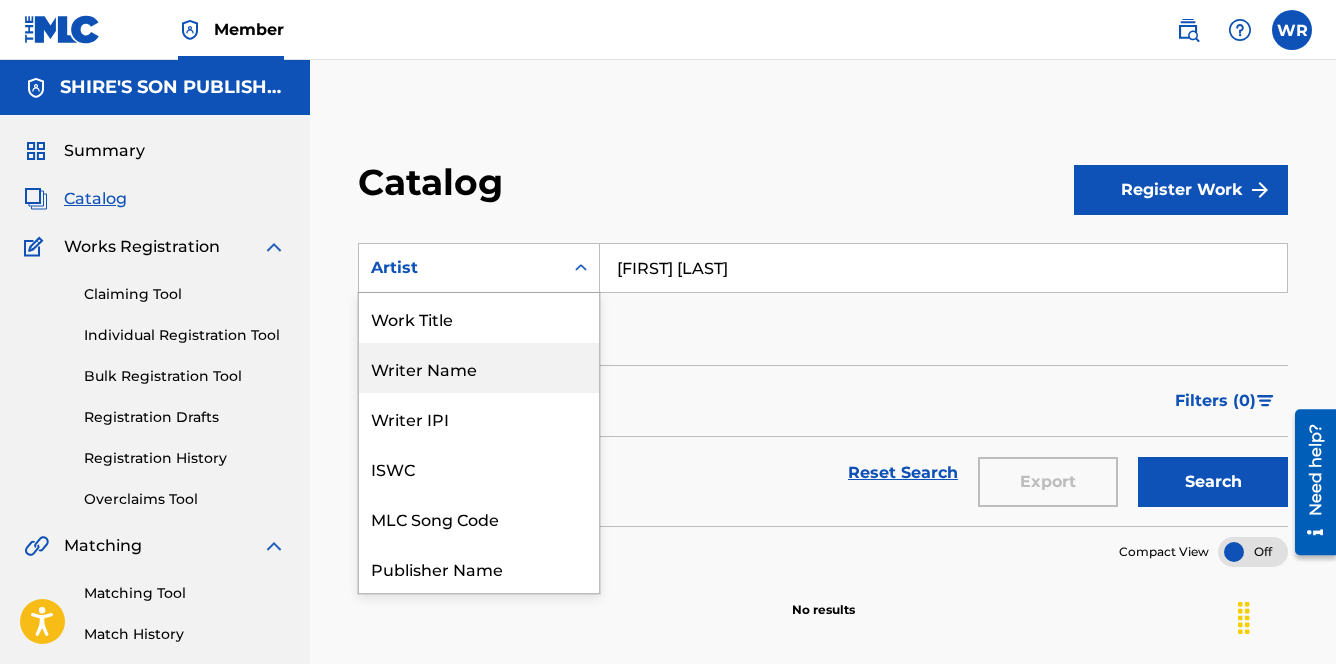 click on "Writer Name" at bounding box center [479, 368] 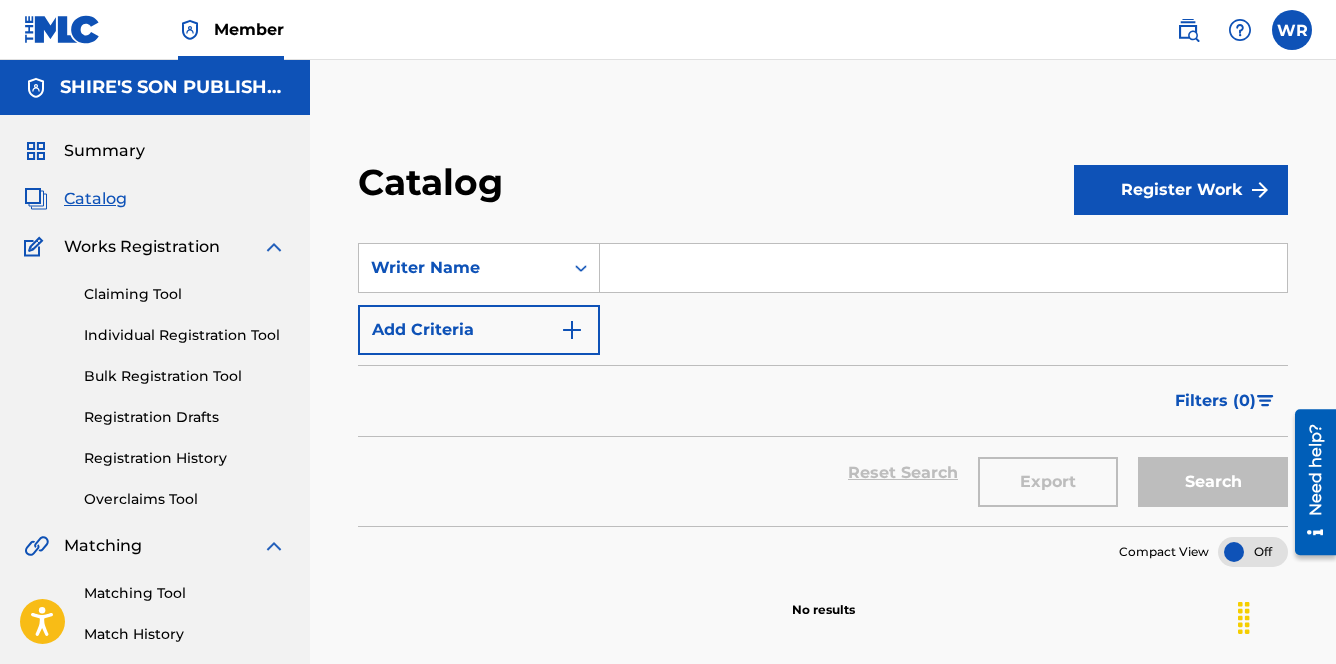 click at bounding box center [943, 268] 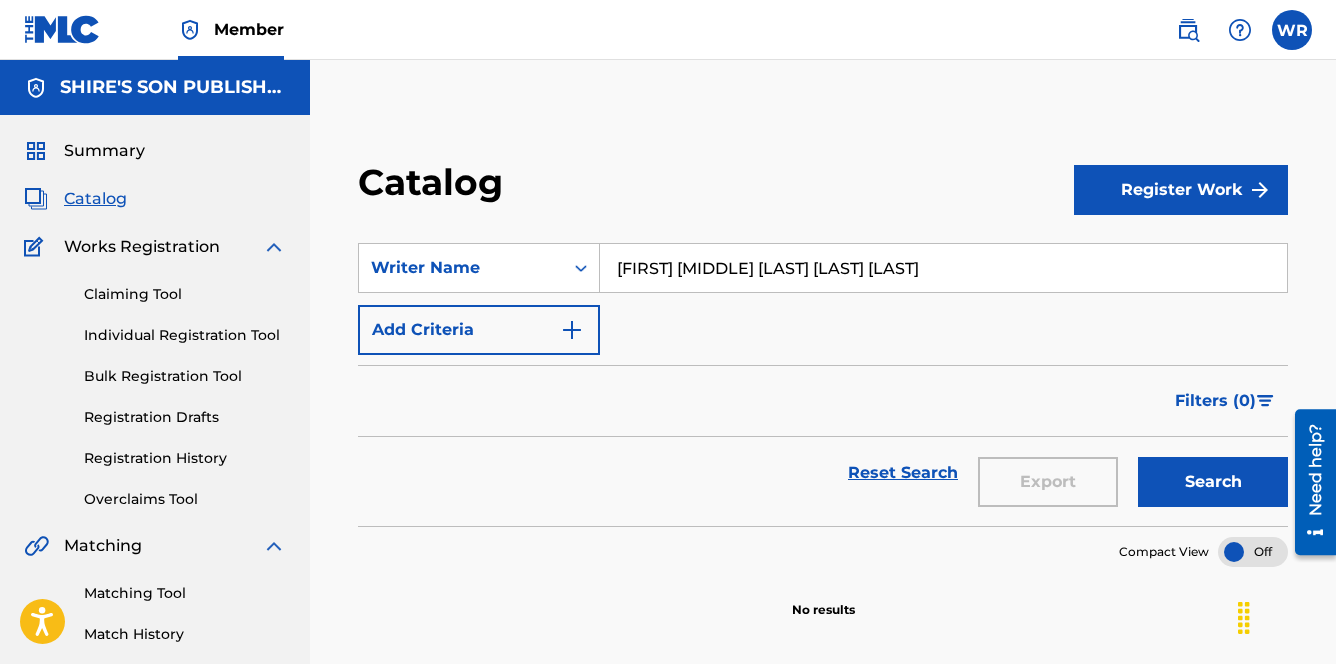click on "Search" at bounding box center (1213, 482) 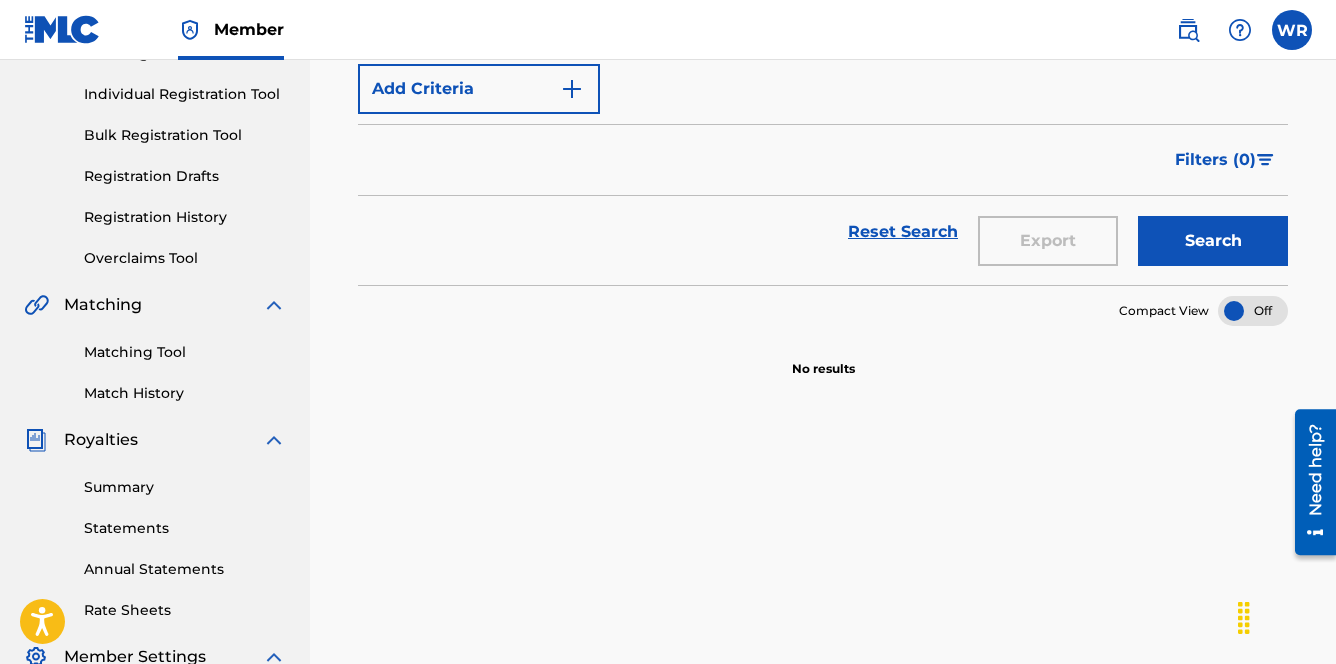 scroll, scrollTop: 0, scrollLeft: 0, axis: both 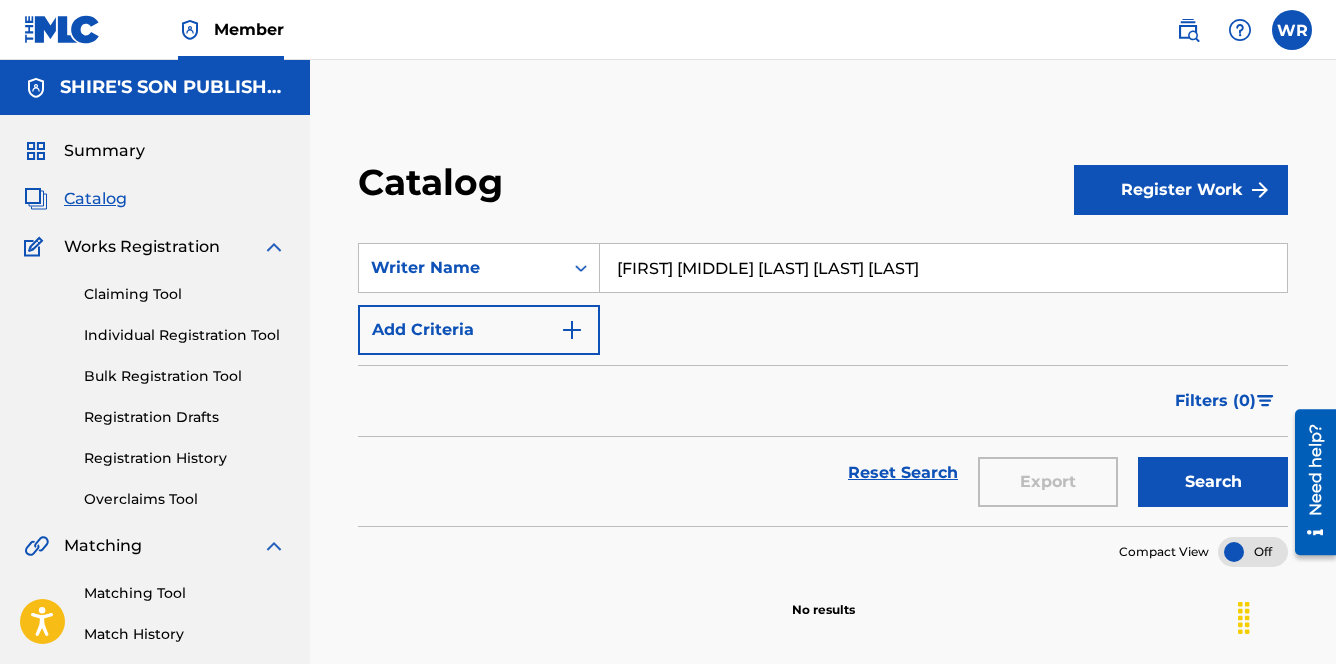 click on "[FIRST] [MIDDLE] [LAST] [LAST] [LAST]" at bounding box center [943, 268] 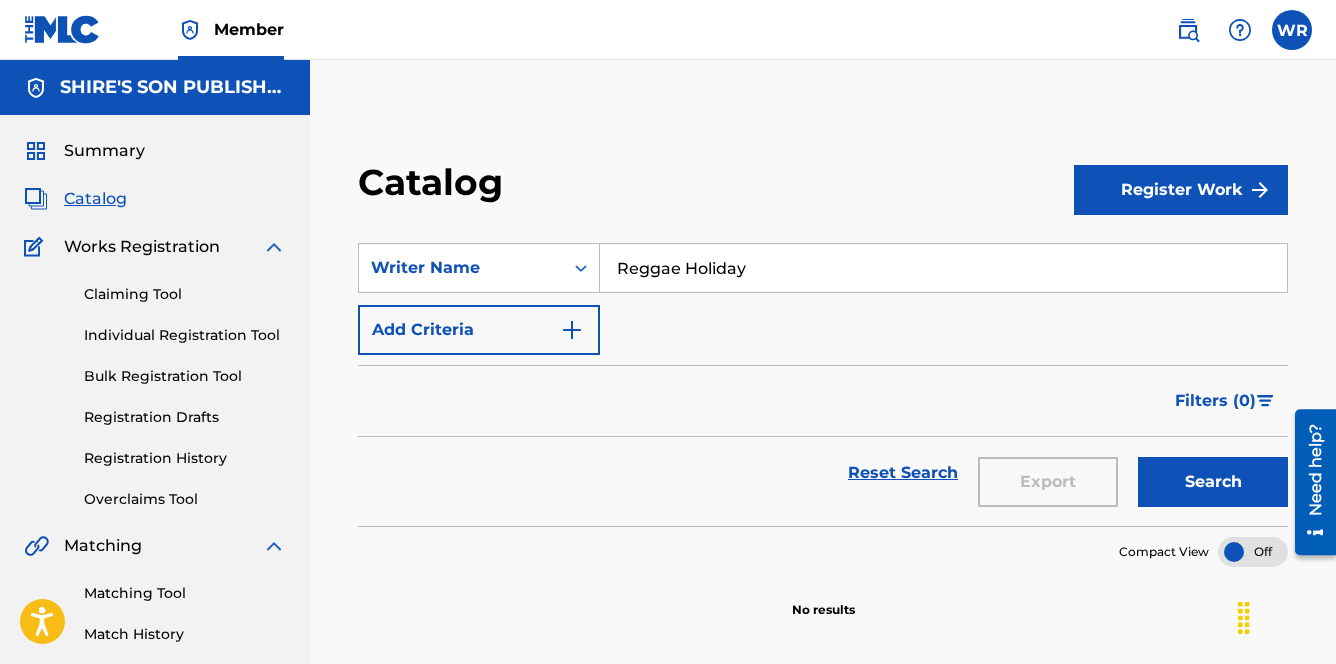 click on "Search" at bounding box center (1213, 482) 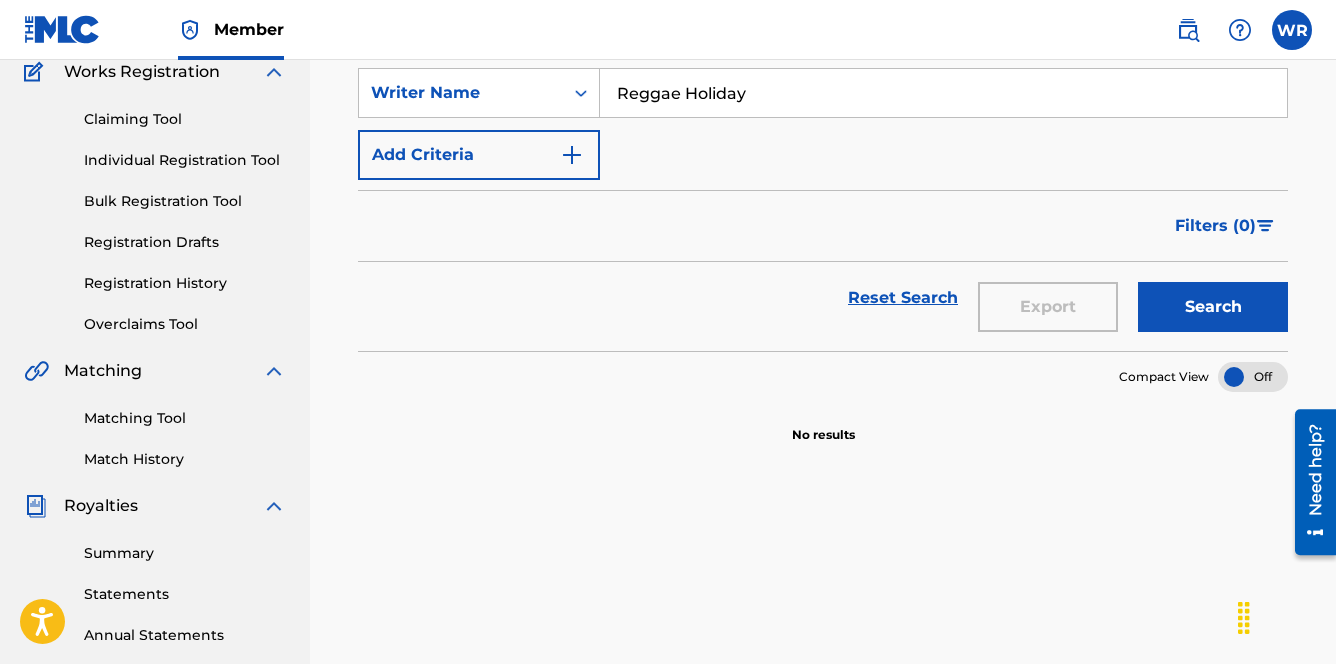 scroll, scrollTop: 0, scrollLeft: 0, axis: both 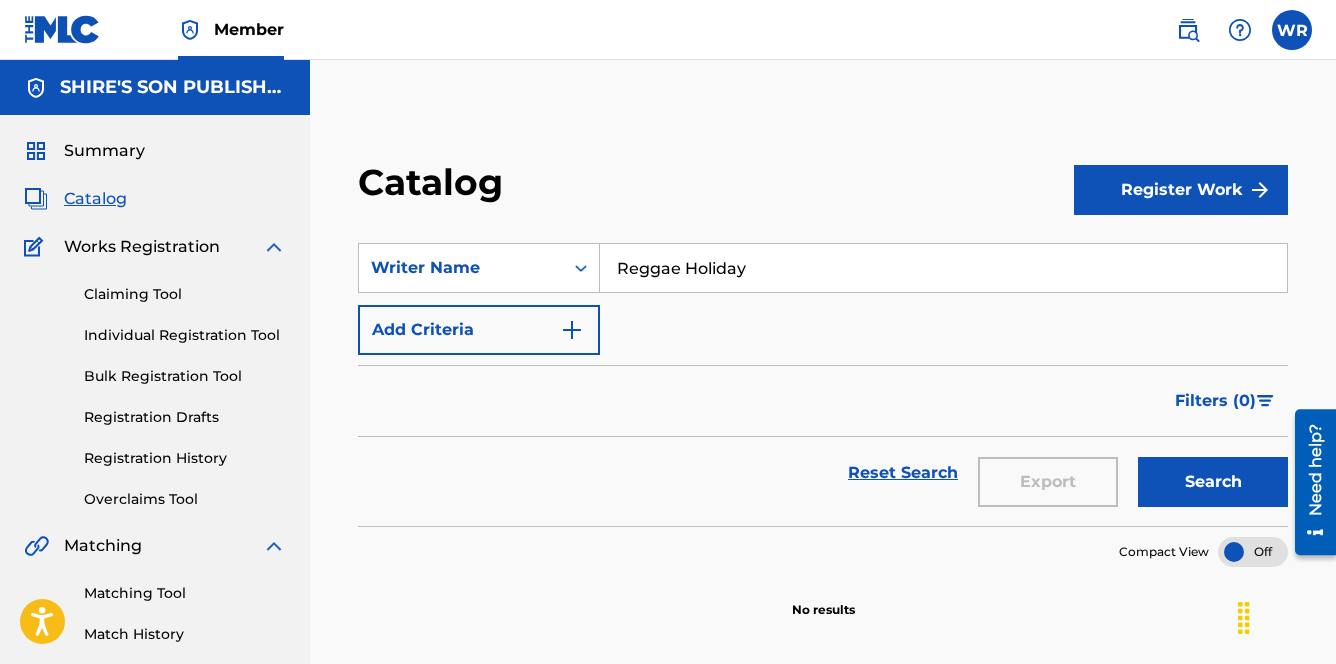 click on "Reggae Holiday" at bounding box center (943, 268) 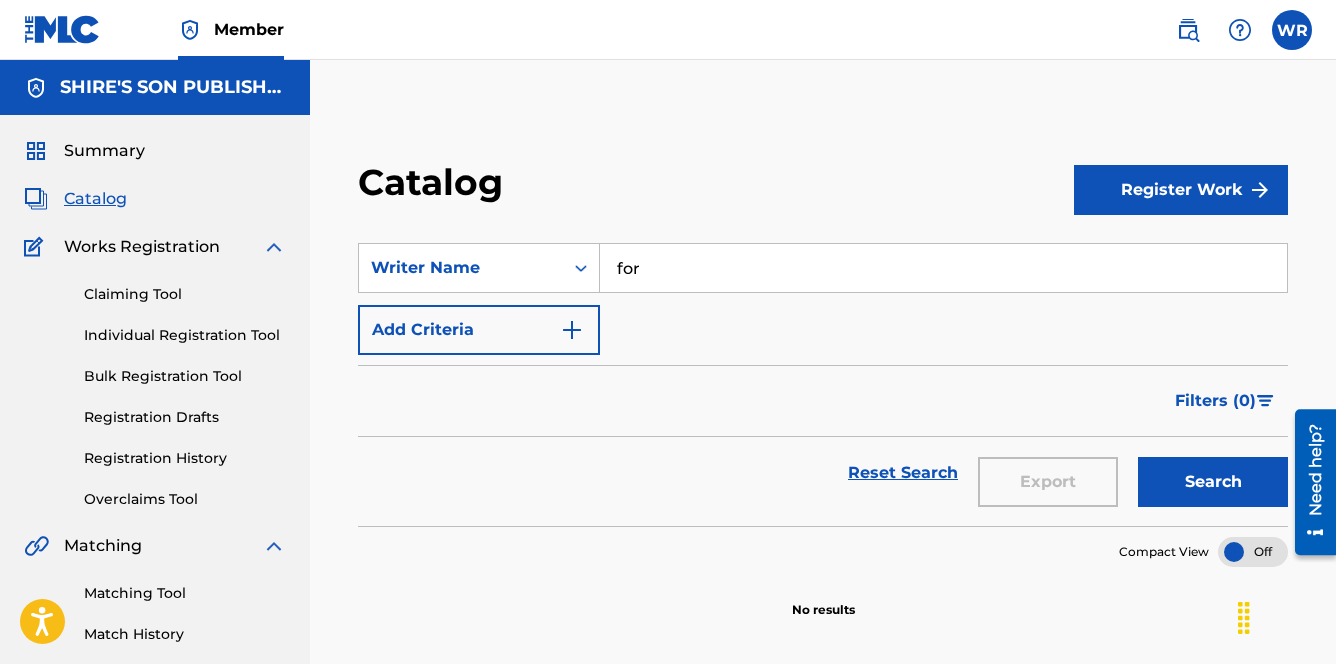 type on "Forgive & Forget" 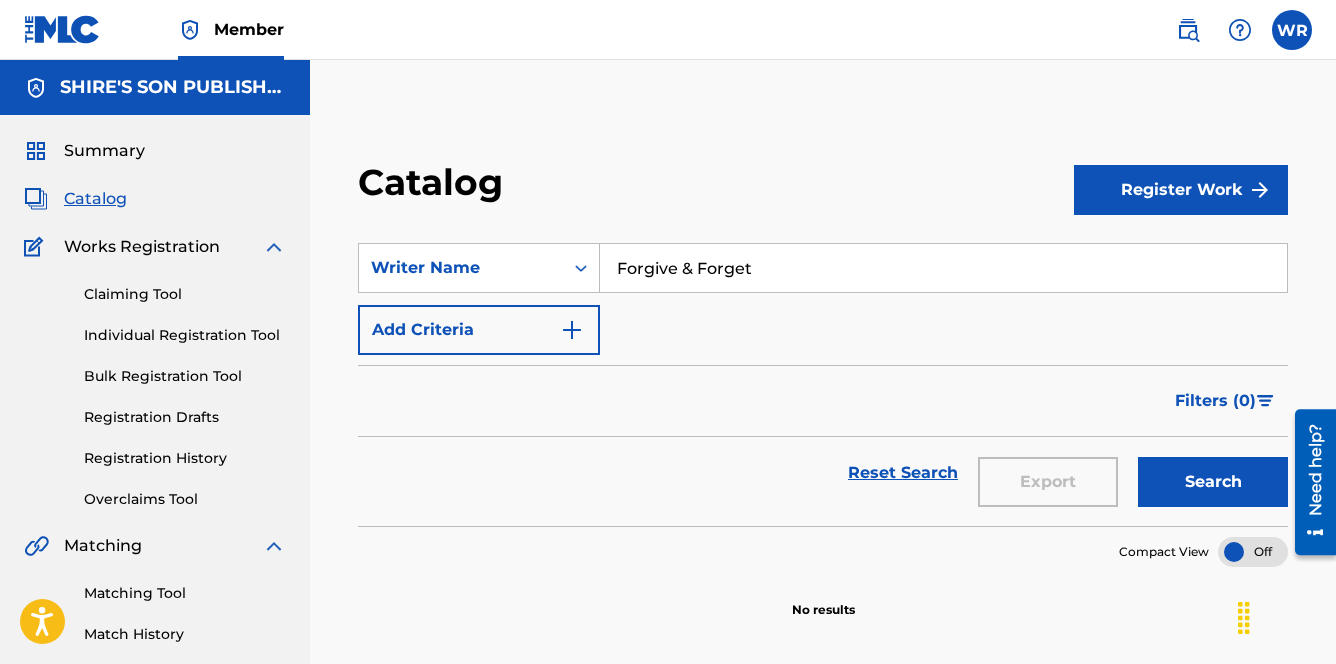 click on "Search" at bounding box center (1213, 482) 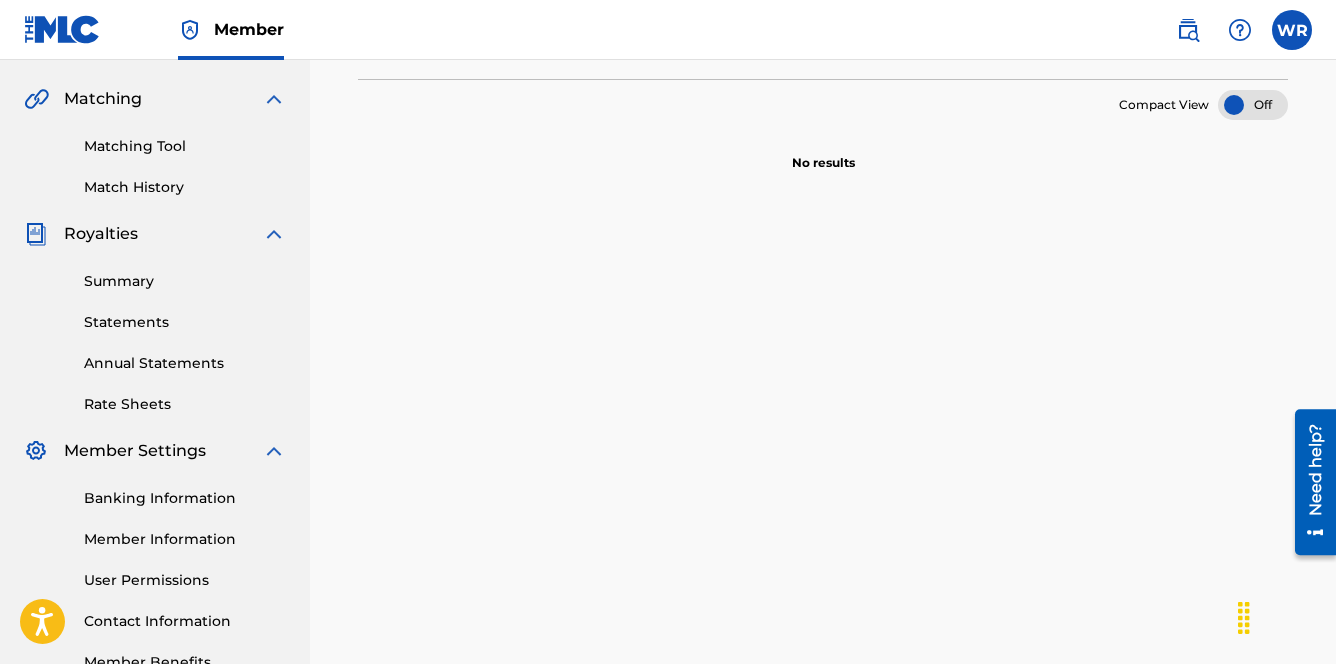 scroll, scrollTop: 0, scrollLeft: 0, axis: both 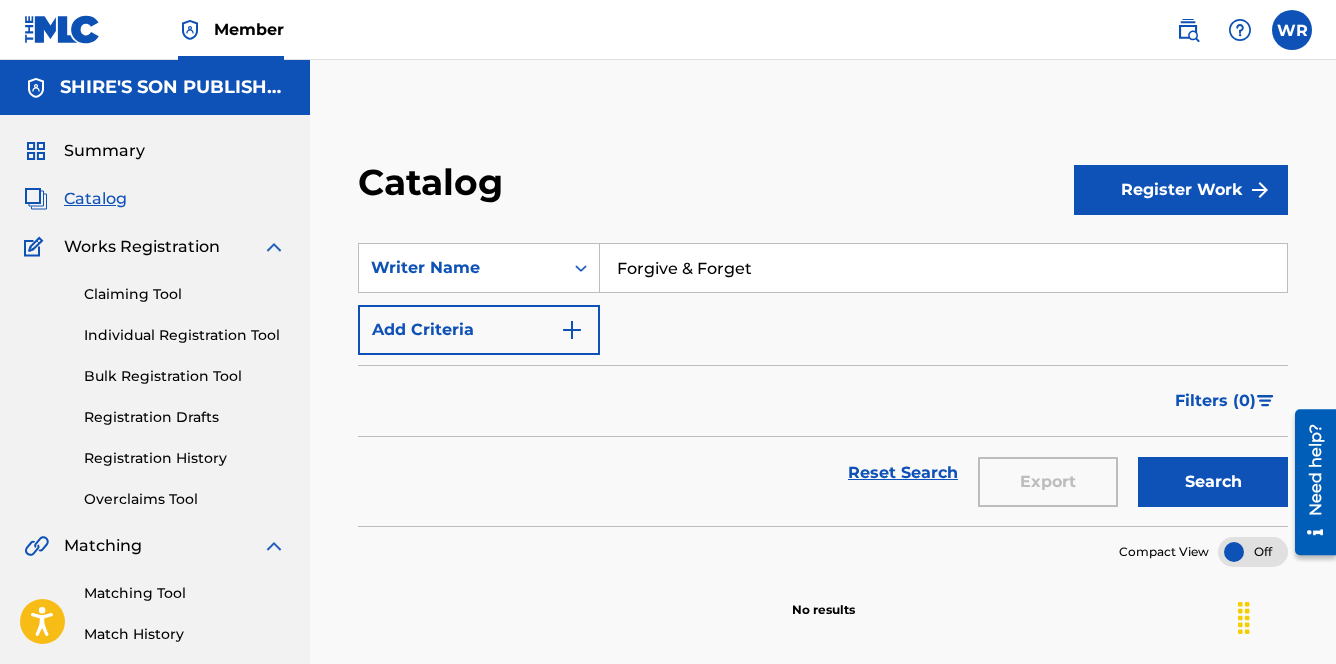 click on "Forgive & Forget" at bounding box center (943, 268) 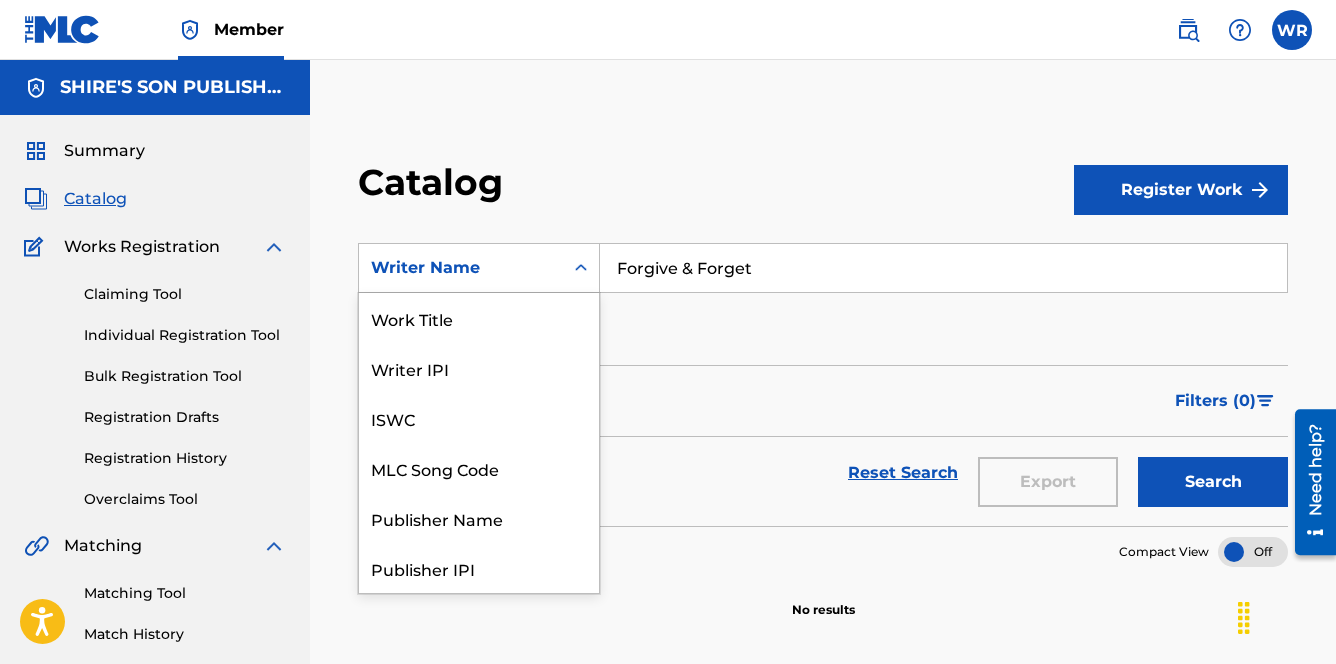 click at bounding box center [581, 268] 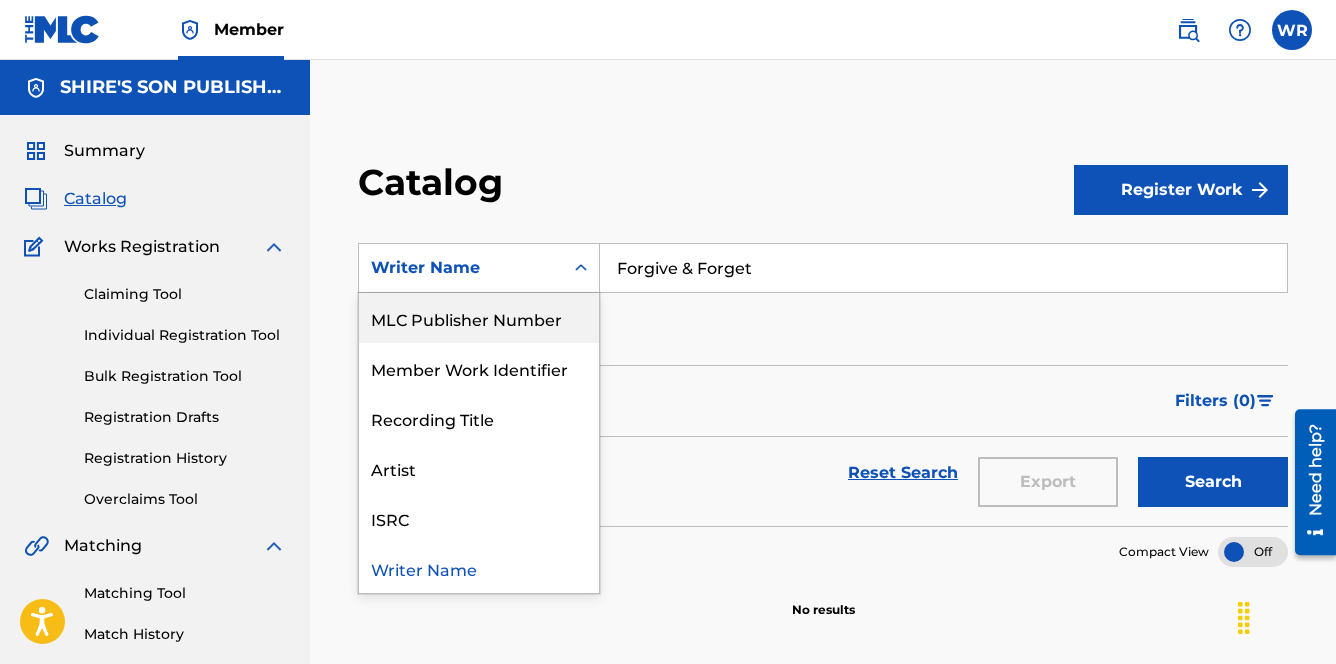 scroll, scrollTop: 0, scrollLeft: 0, axis: both 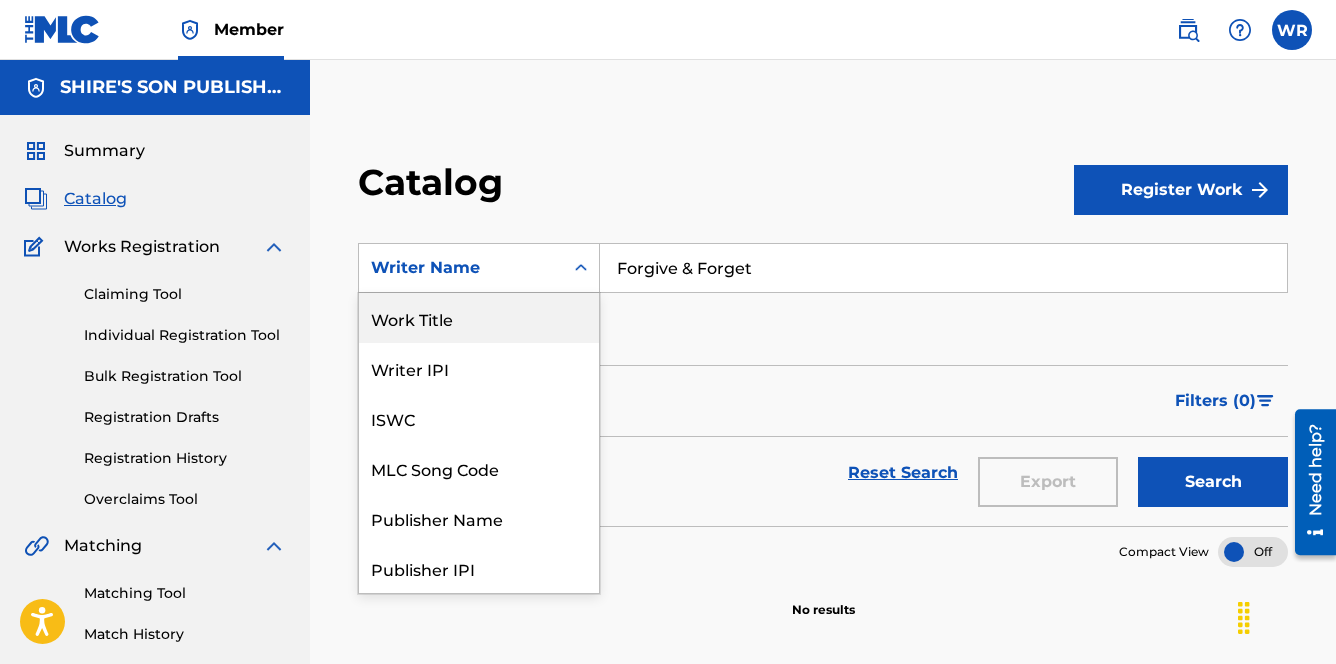 click on "Work Title" at bounding box center (479, 318) 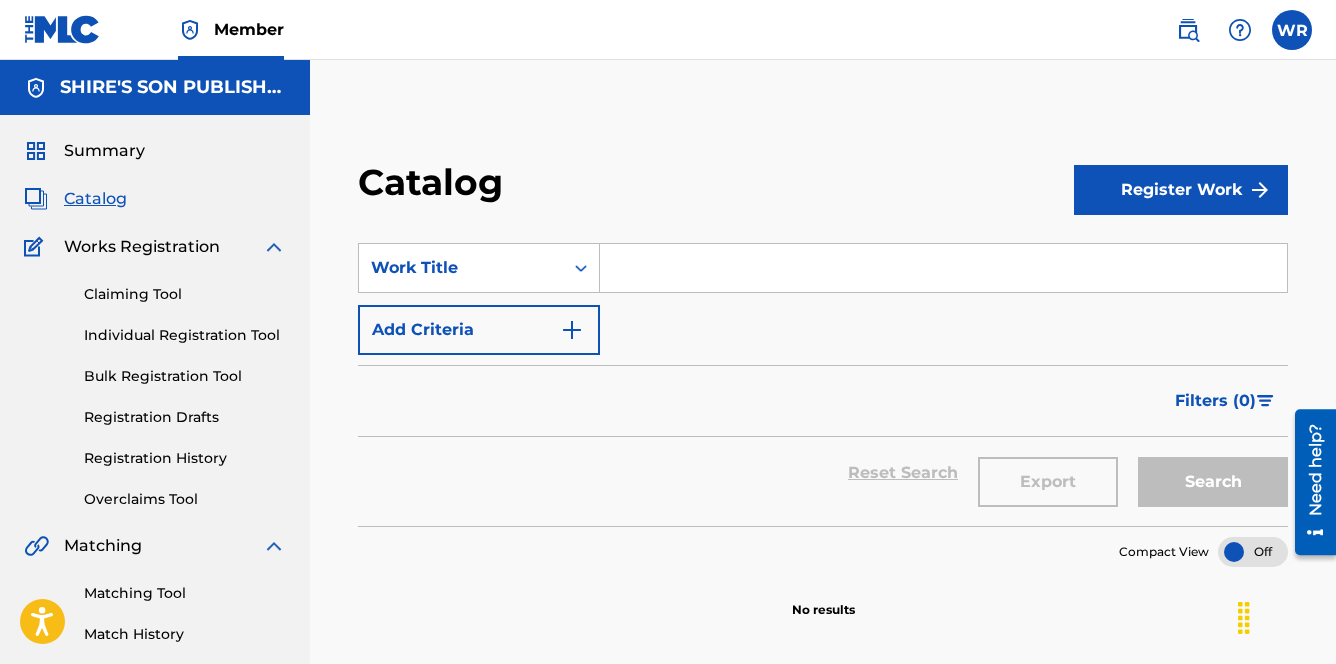 click at bounding box center (943, 268) 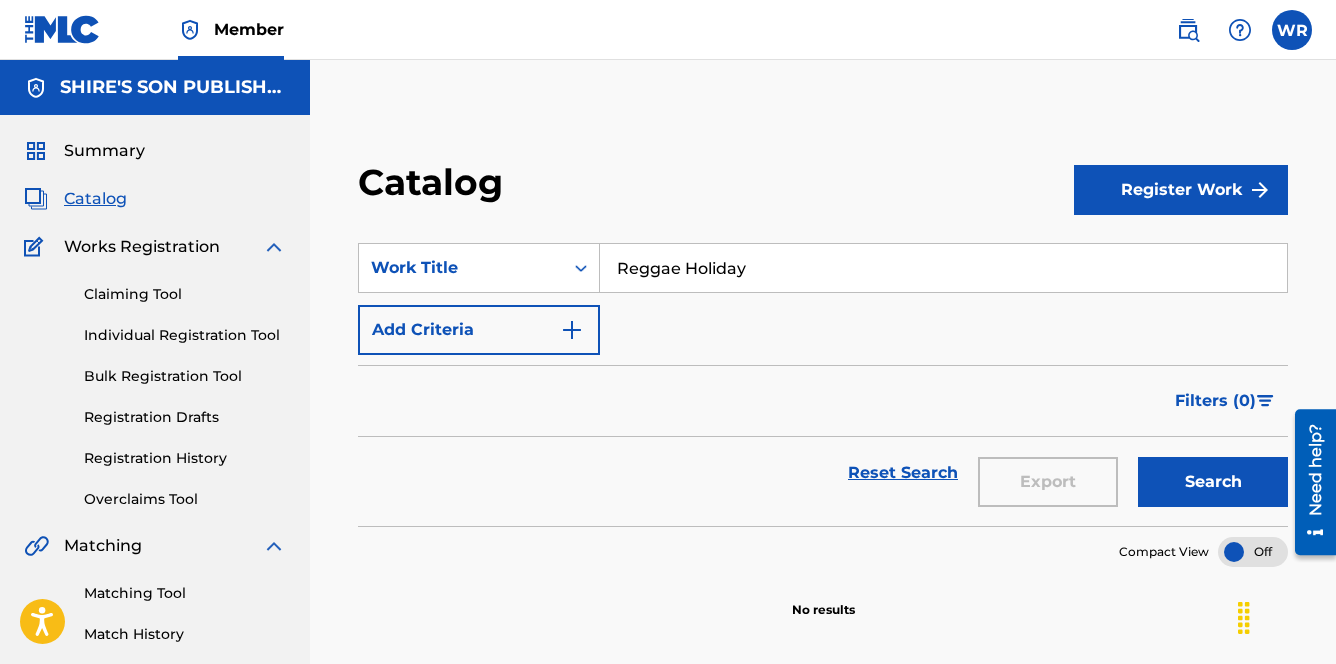 click on "Search" at bounding box center (1213, 482) 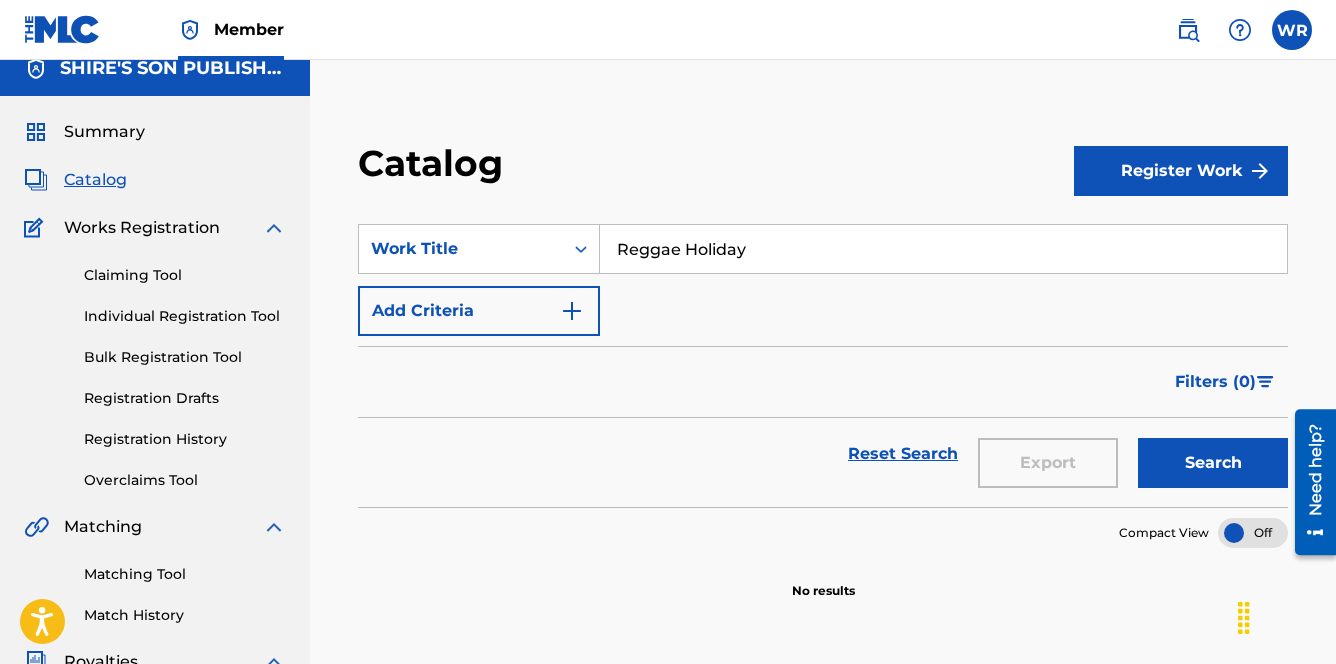 scroll, scrollTop: 30, scrollLeft: 0, axis: vertical 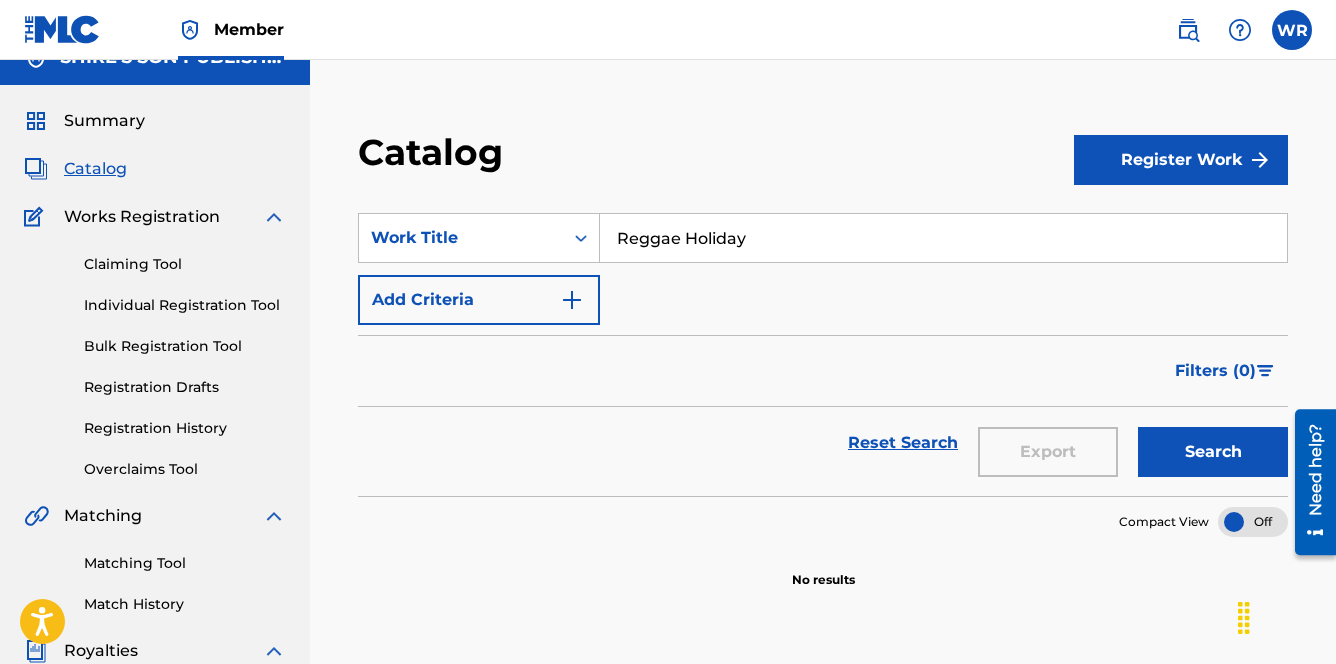 click on "Reggae Holiday" at bounding box center [943, 238] 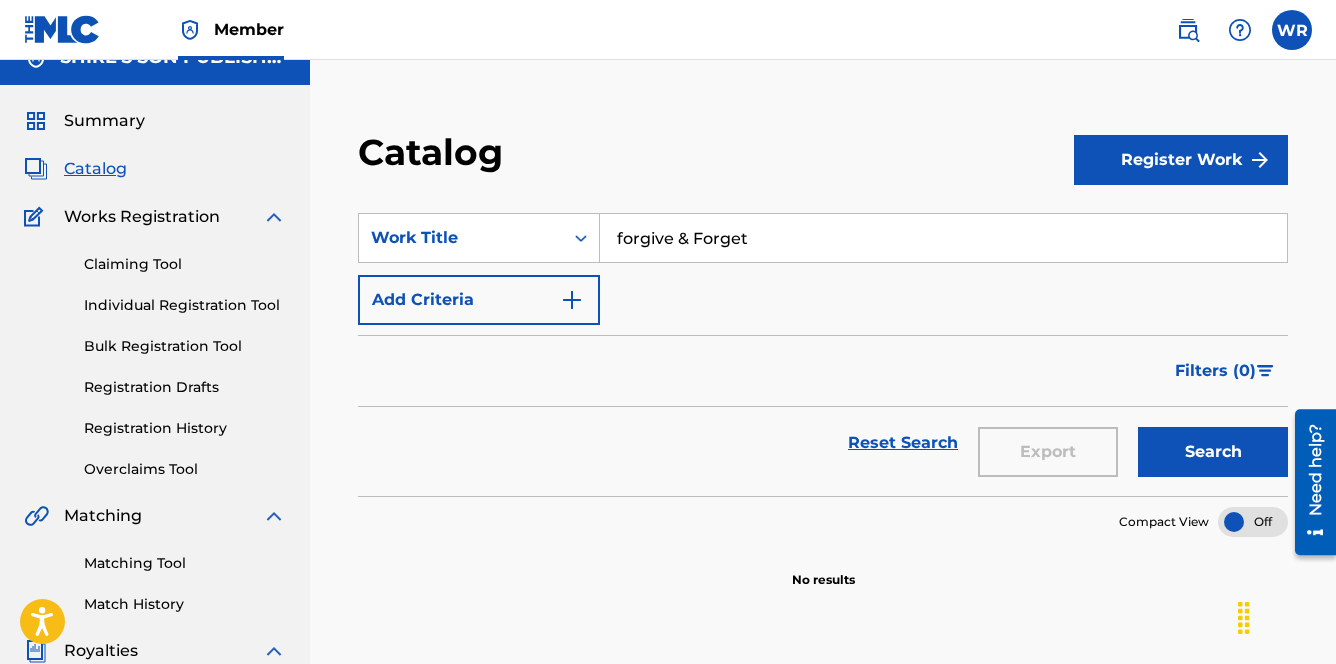 type on "forgive & Forget" 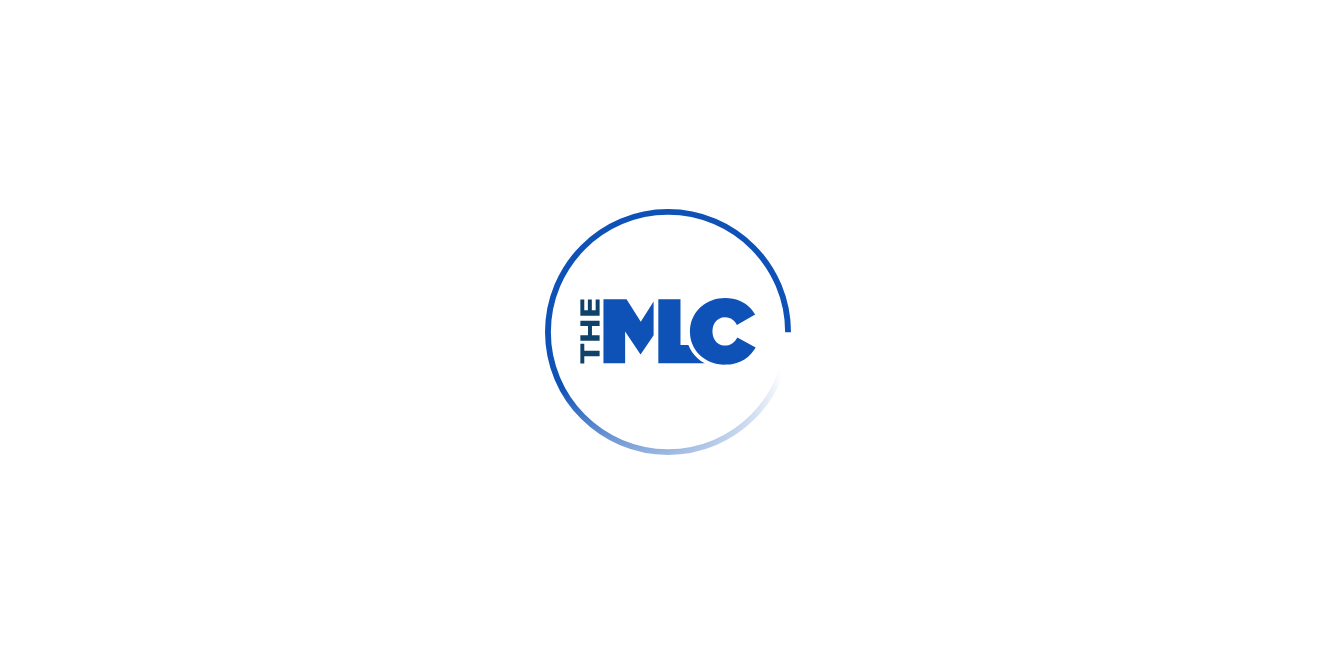 scroll, scrollTop: 0, scrollLeft: 0, axis: both 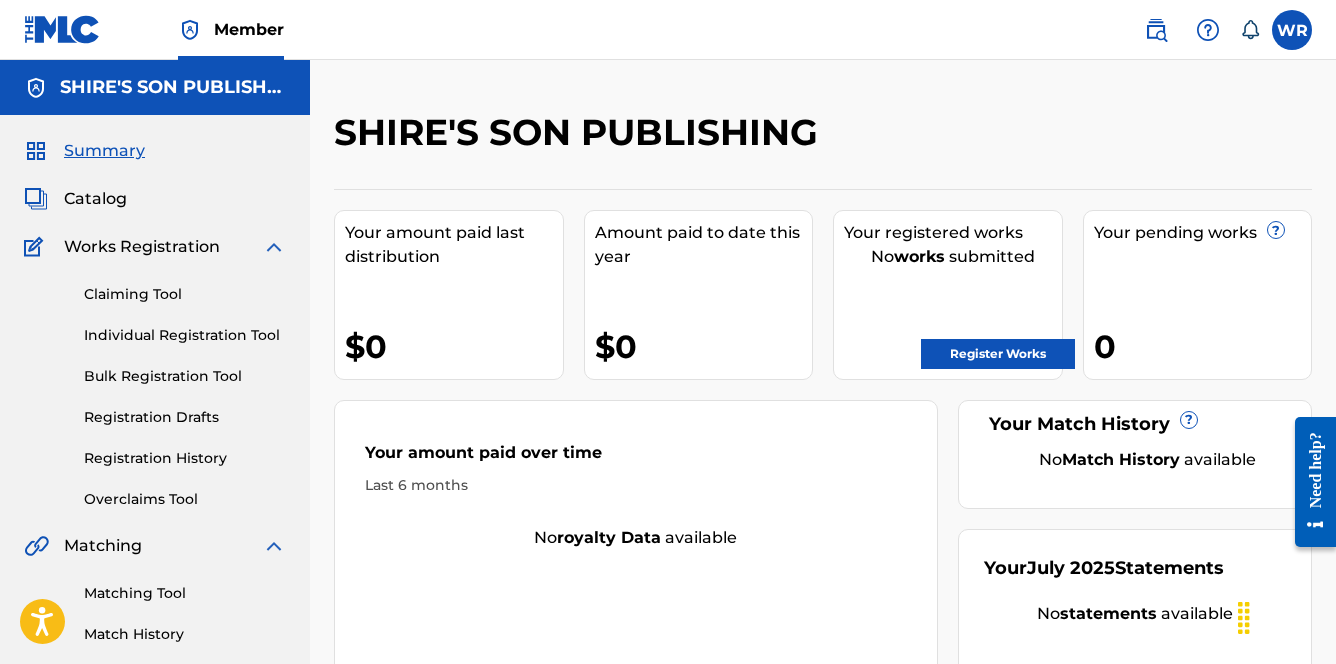 click on "Catalog" at bounding box center (95, 199) 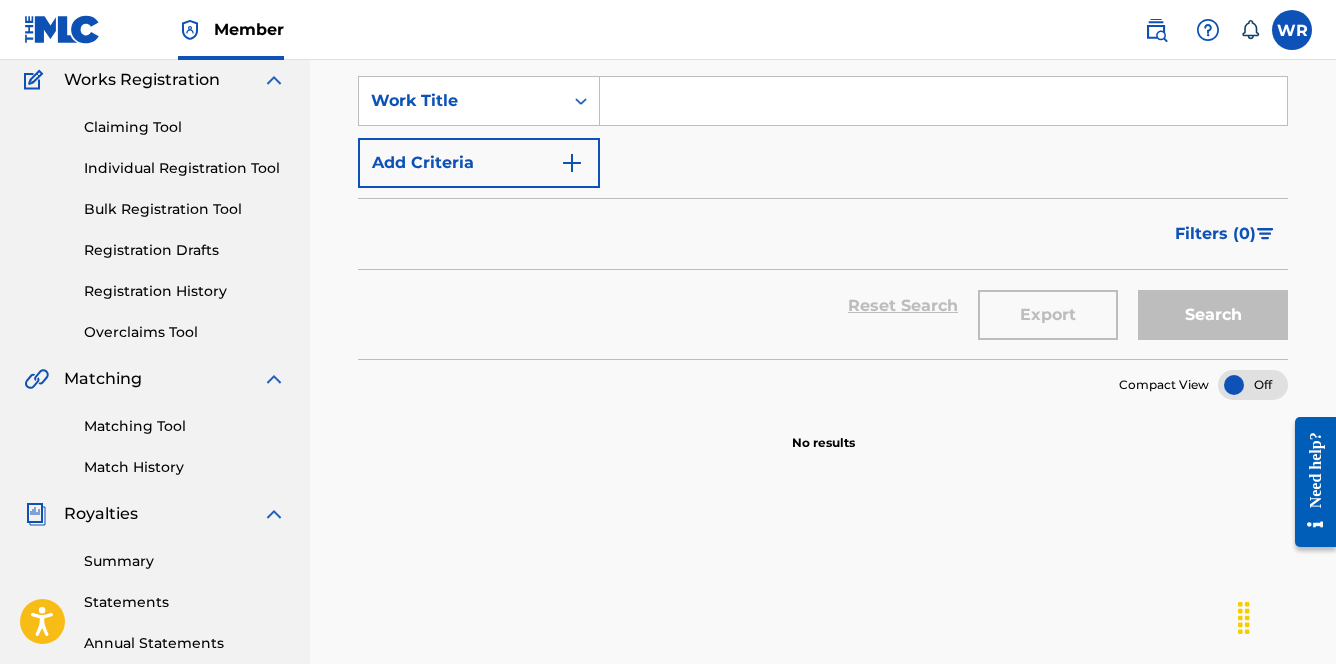 scroll, scrollTop: 172, scrollLeft: 0, axis: vertical 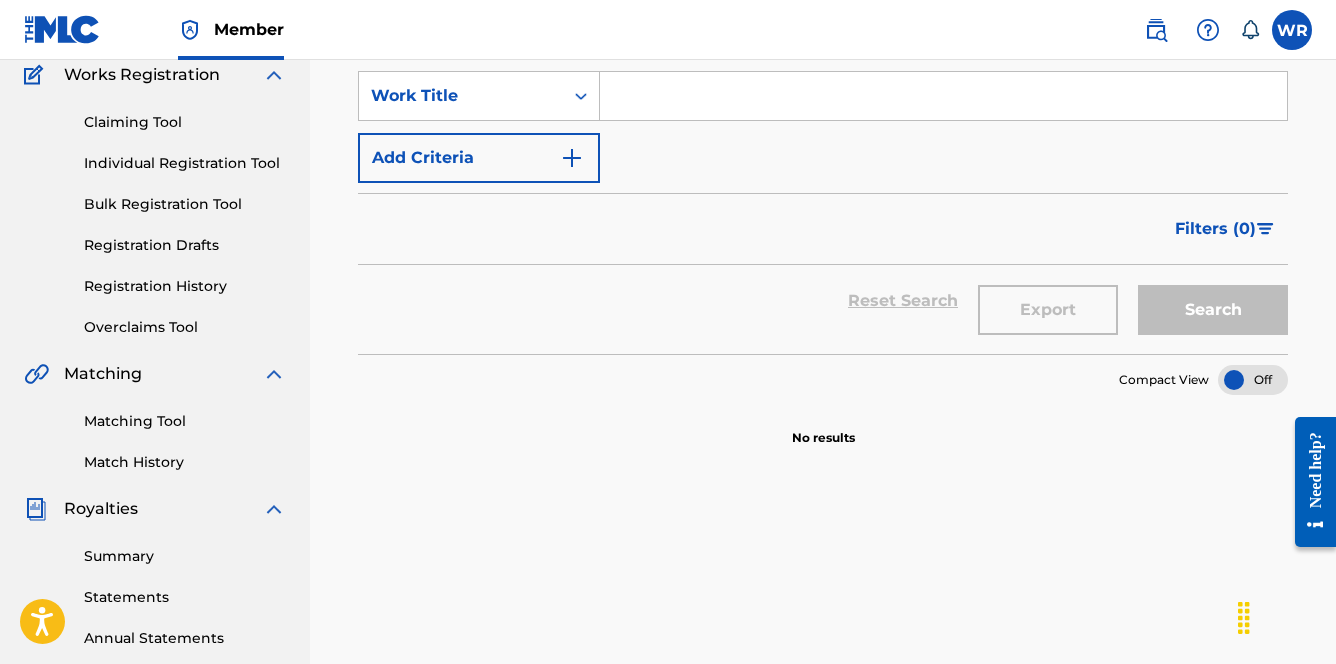 click on "Registration History" at bounding box center [185, 286] 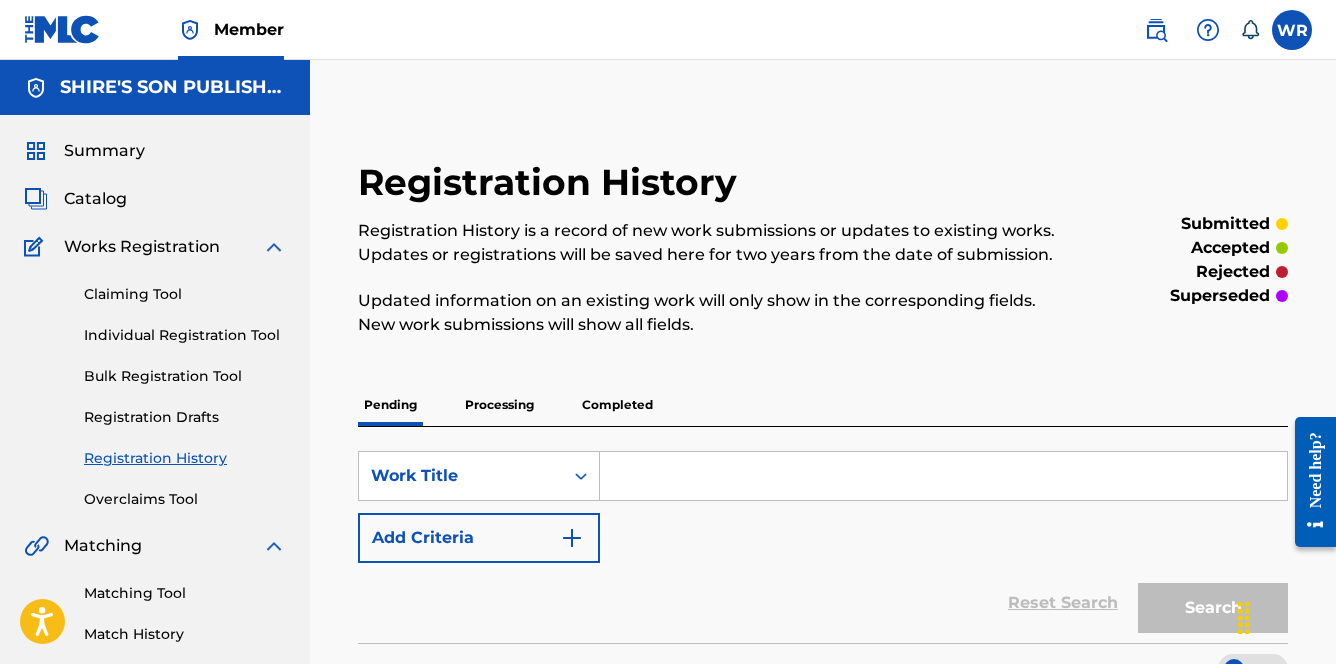 click at bounding box center [943, 476] 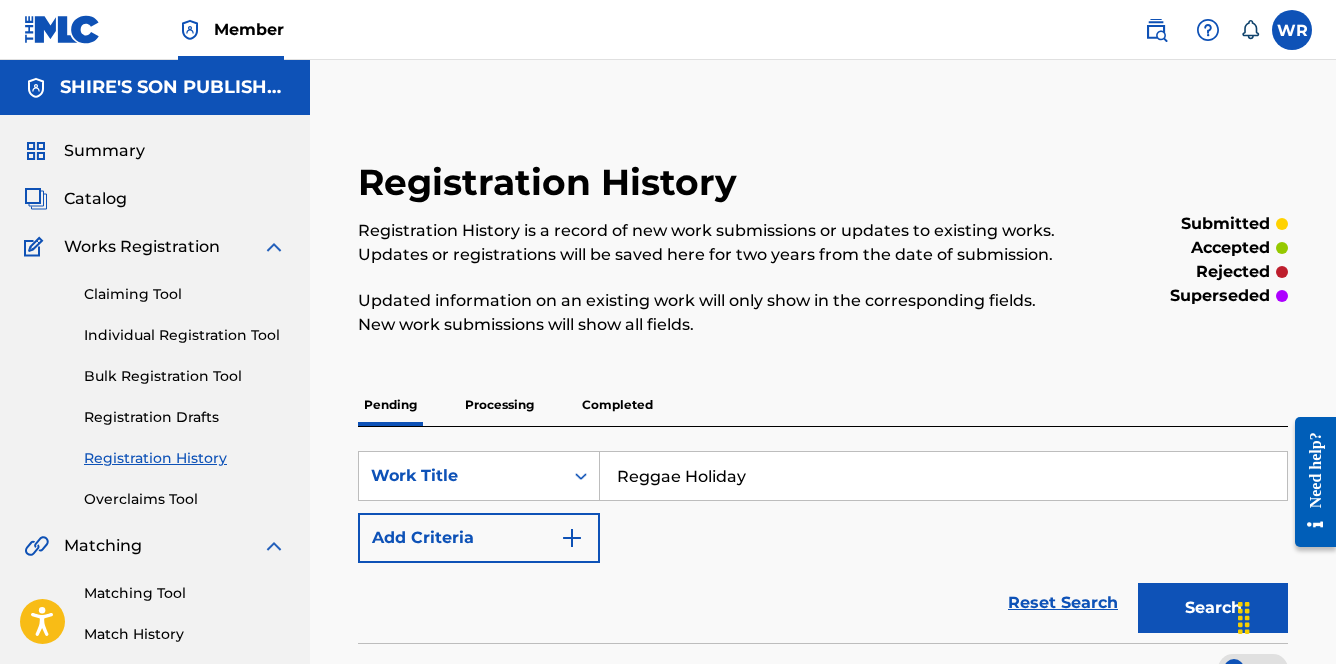 click on "Search" at bounding box center (1213, 608) 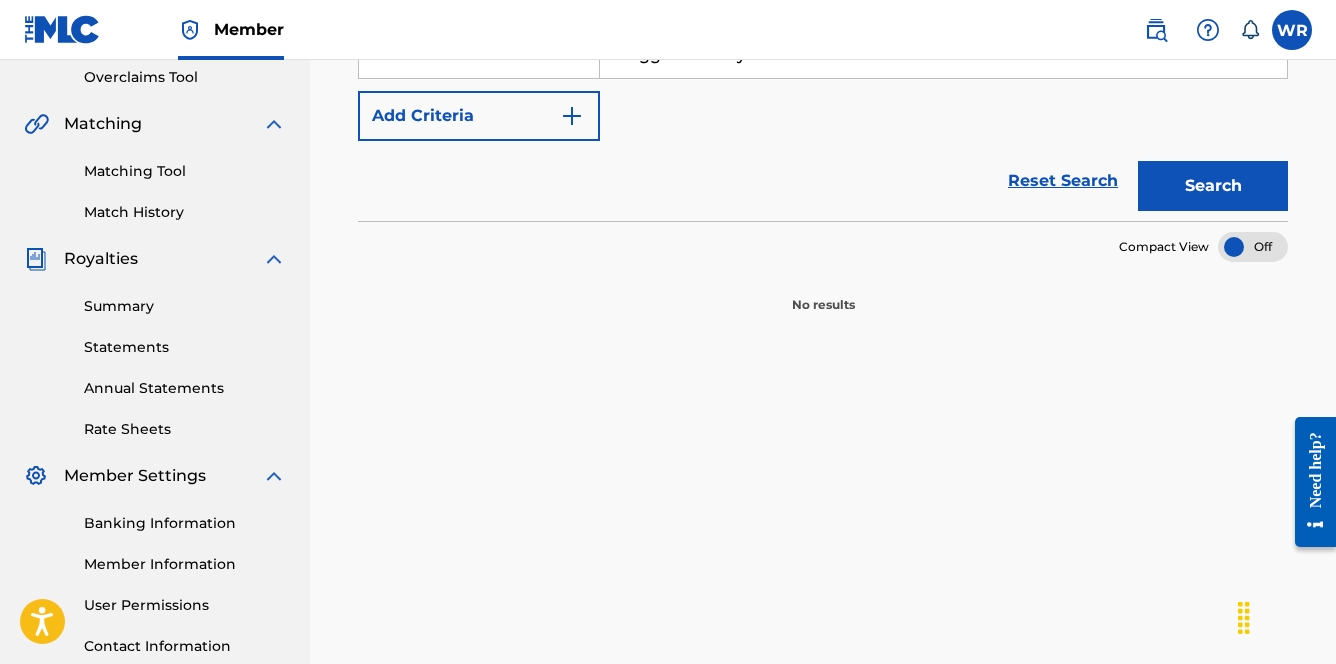 scroll, scrollTop: 372, scrollLeft: 0, axis: vertical 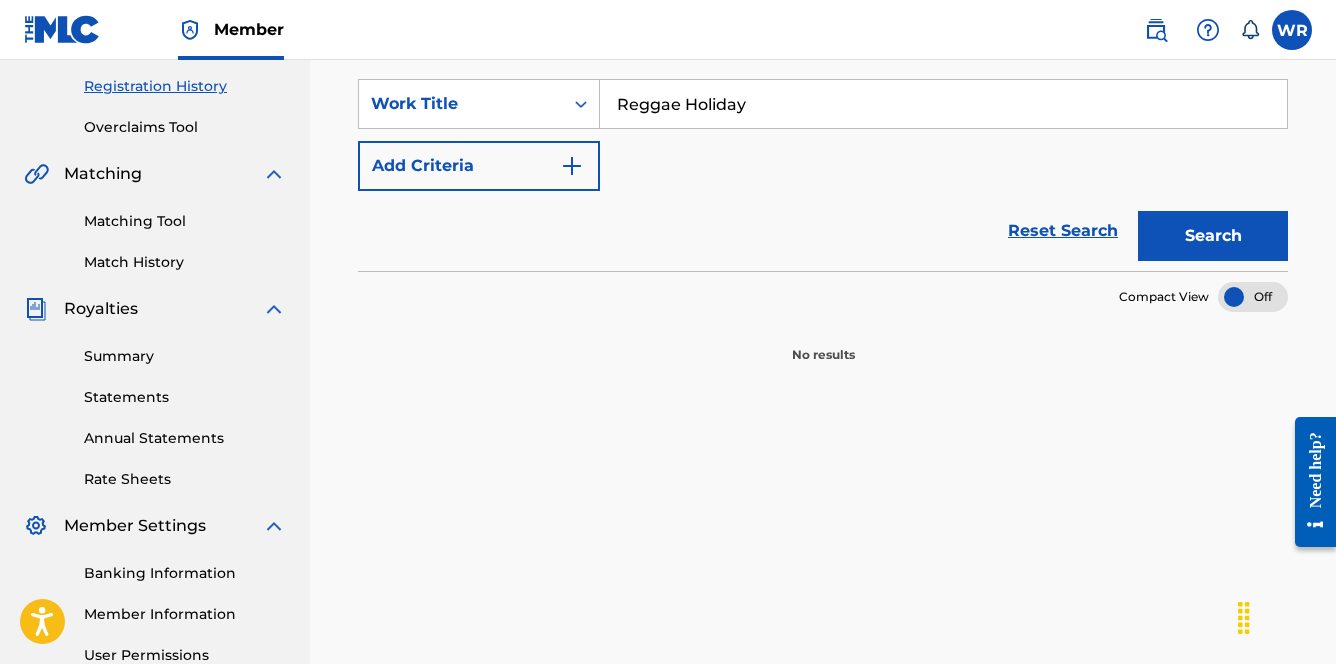 click on "Search" at bounding box center [1213, 236] 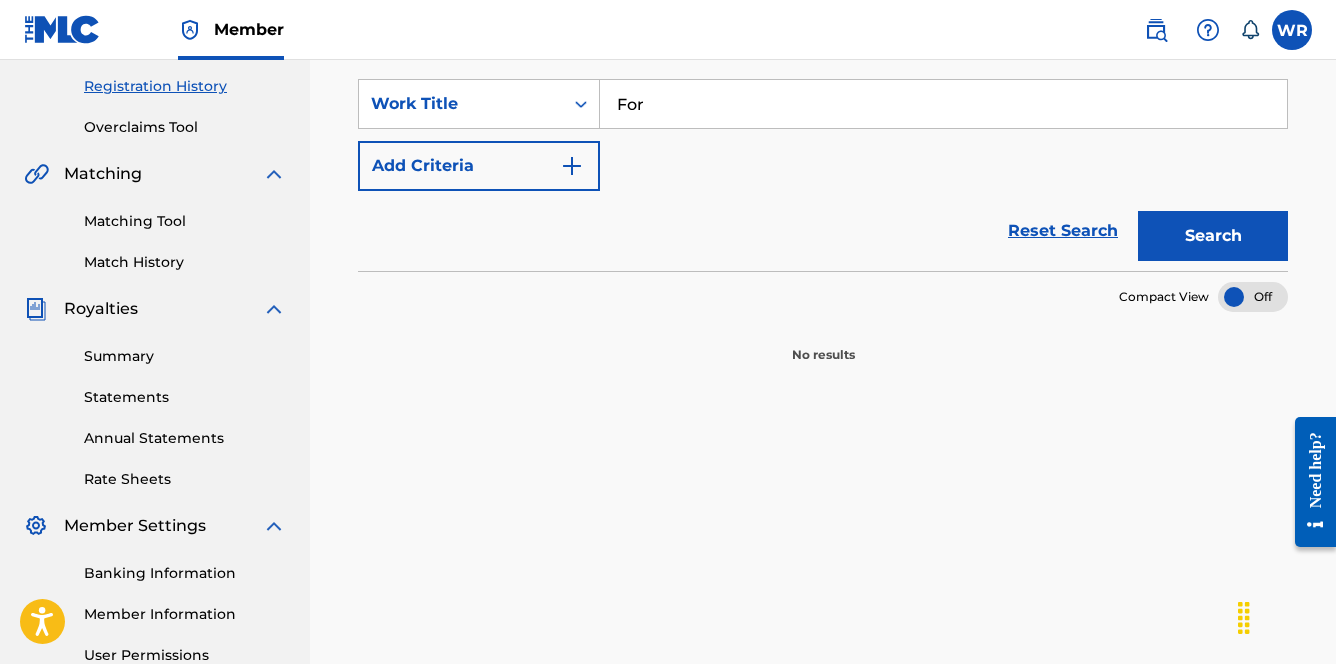 type on "Forgive & Forget" 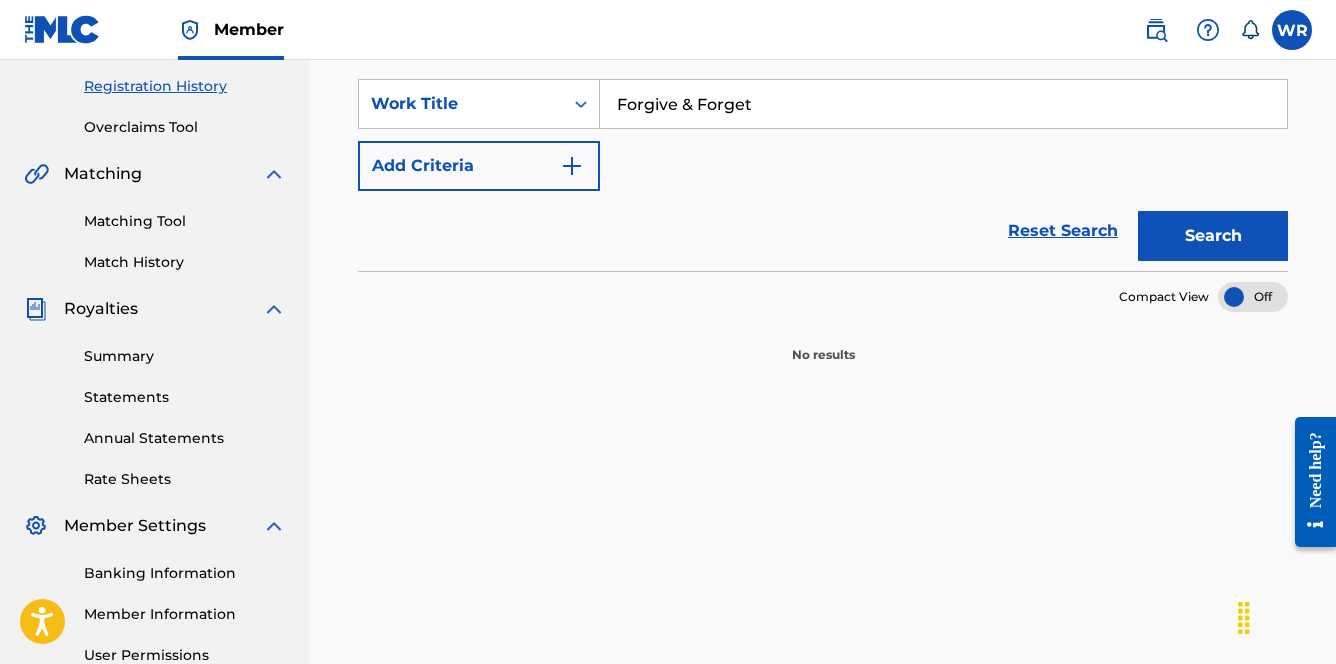 click on "Search" at bounding box center (1213, 236) 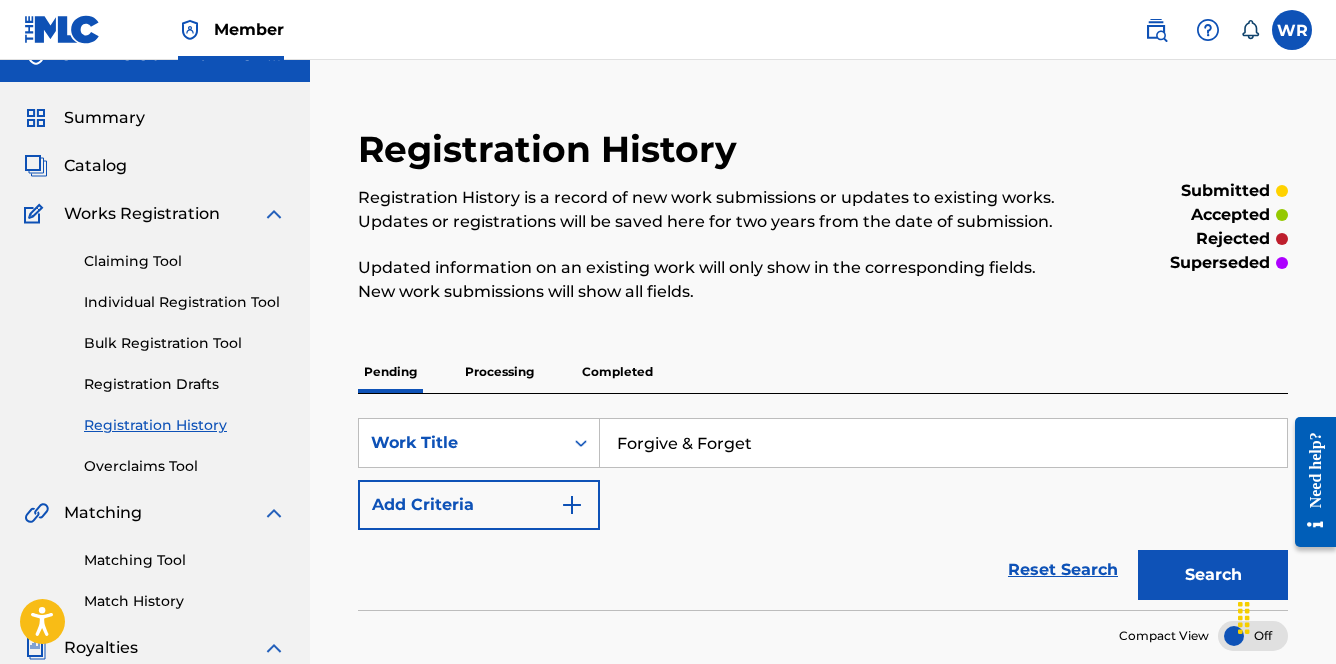 scroll, scrollTop: 0, scrollLeft: 0, axis: both 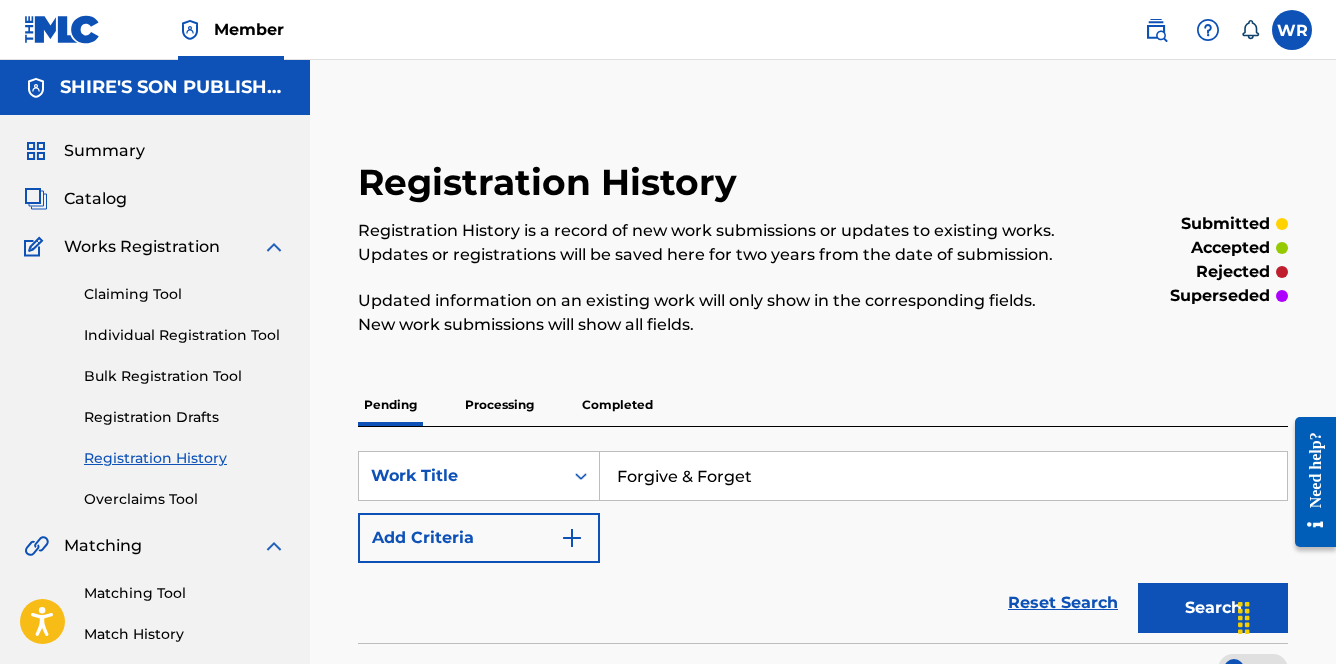 click on "Processing" at bounding box center (499, 405) 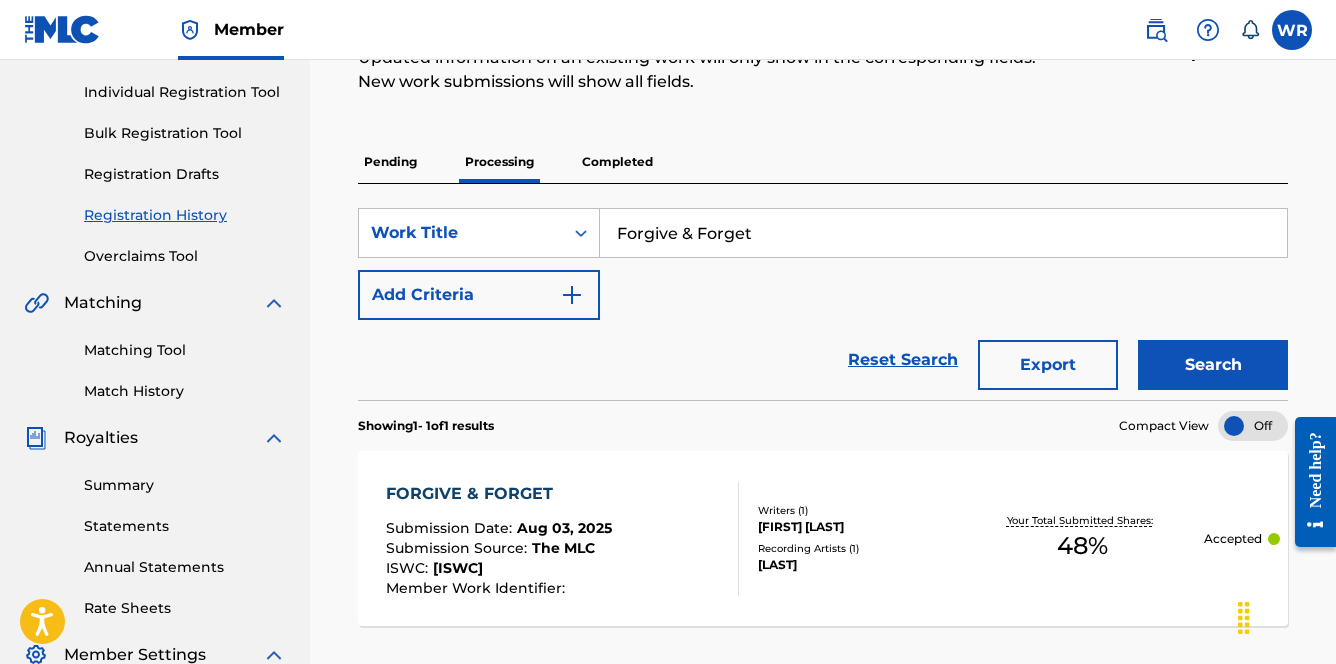 scroll, scrollTop: 246, scrollLeft: 0, axis: vertical 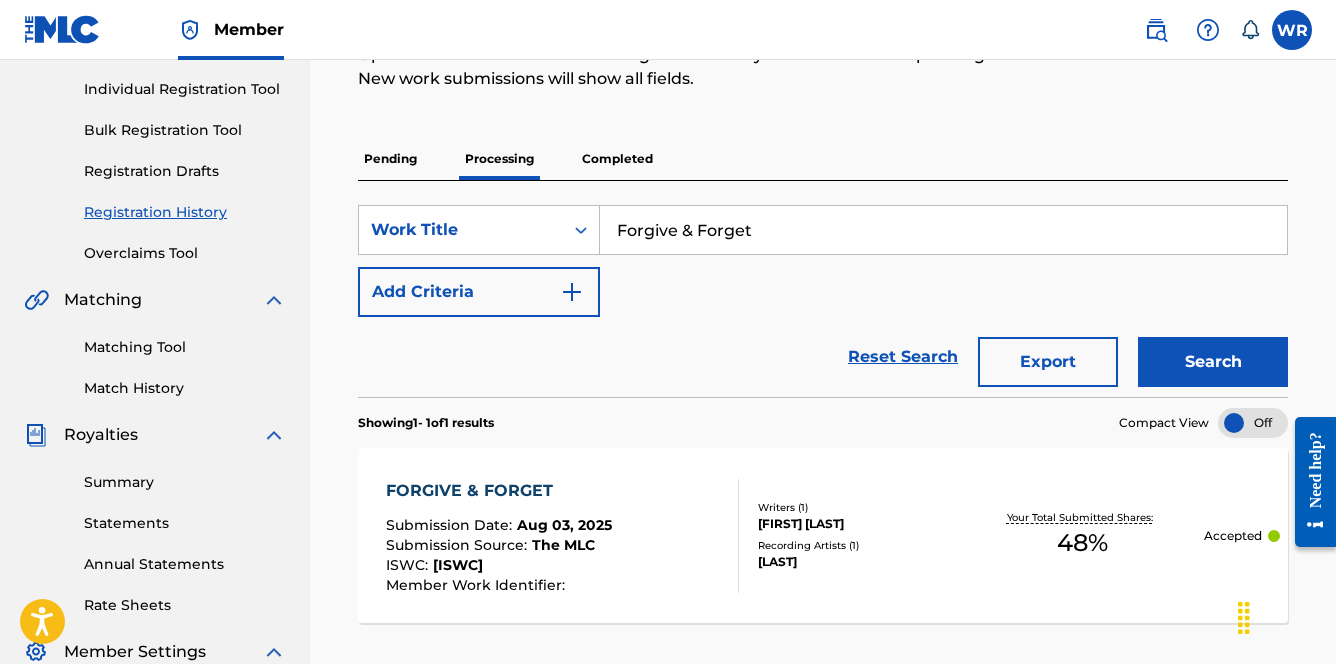 click on "Forgive & Forget" at bounding box center (943, 230) 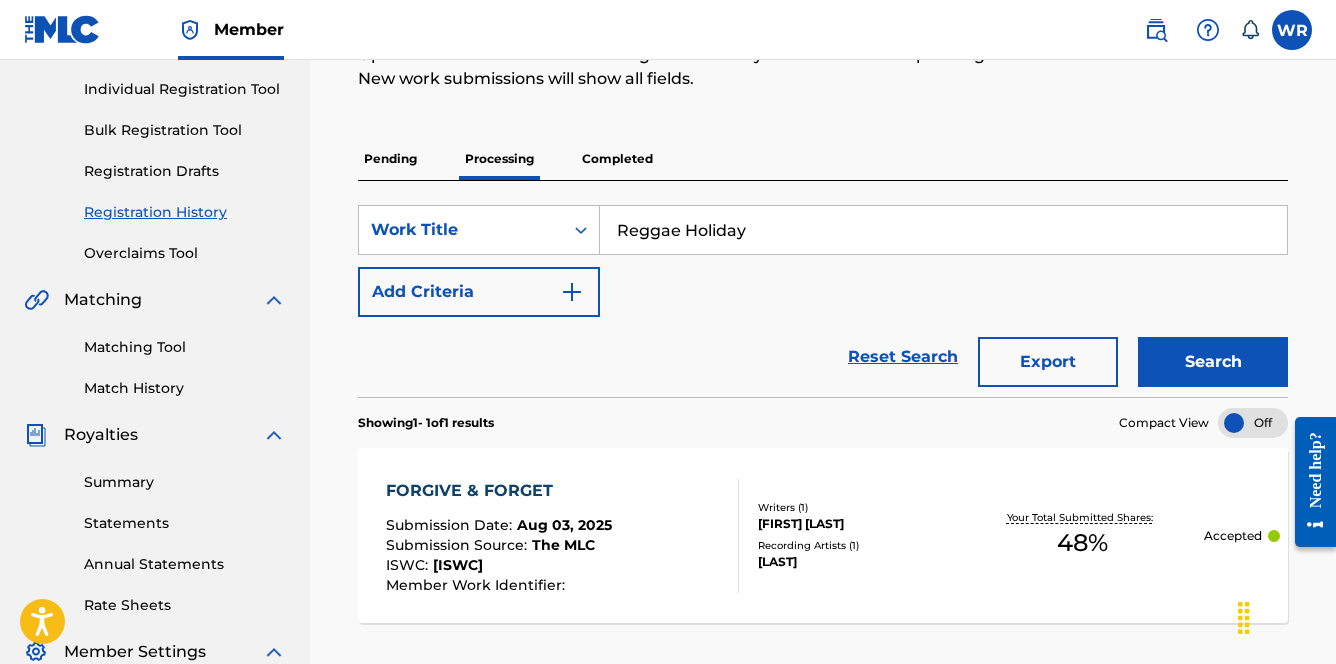 click on "Search" at bounding box center [1213, 362] 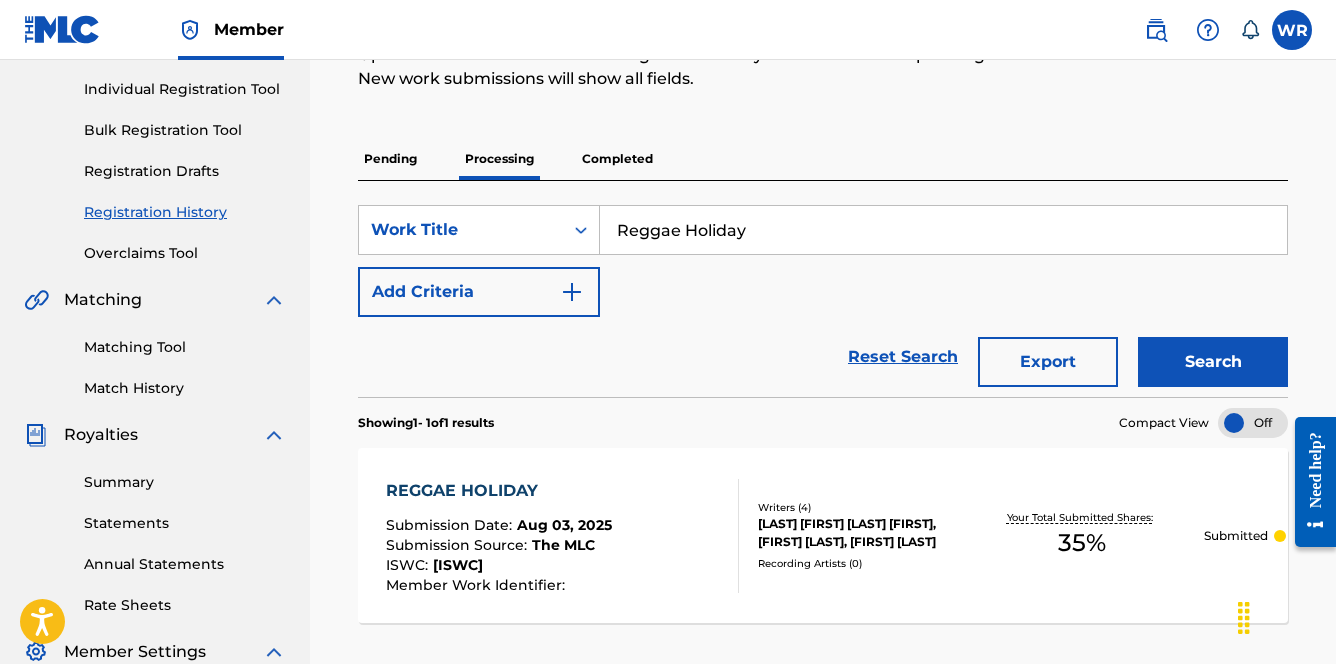 click on "Reggae Holiday" at bounding box center [943, 230] 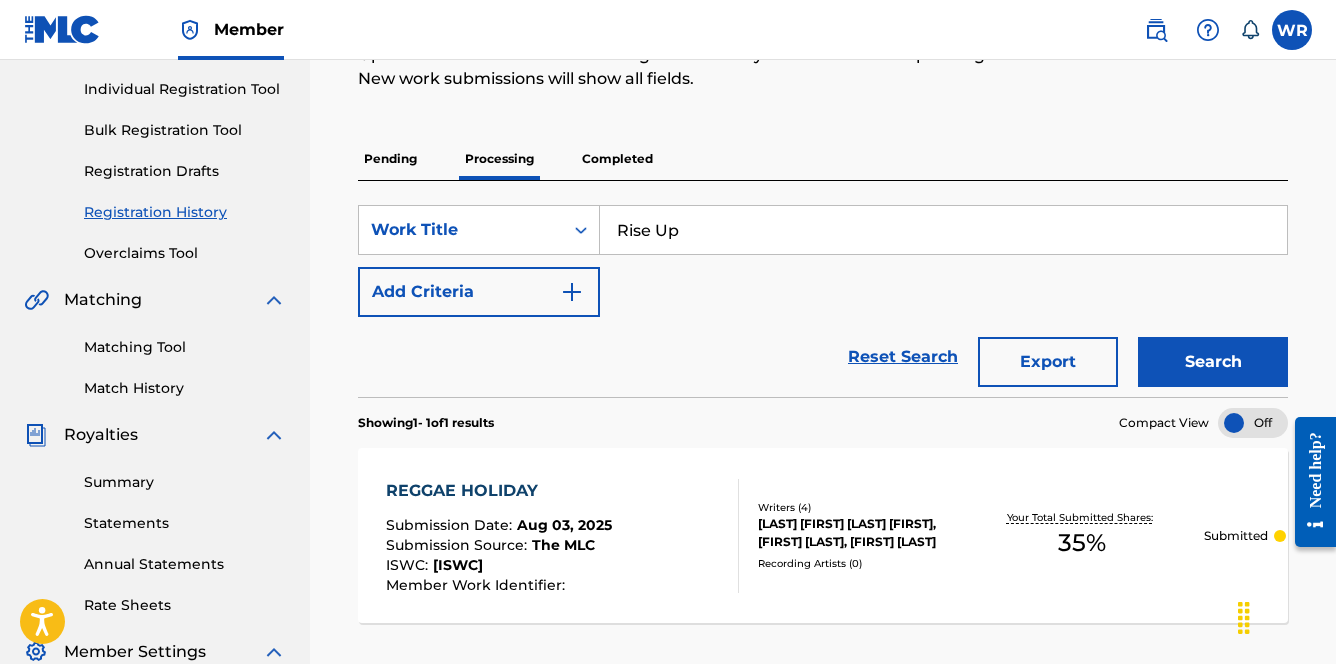 type on "Rise Up" 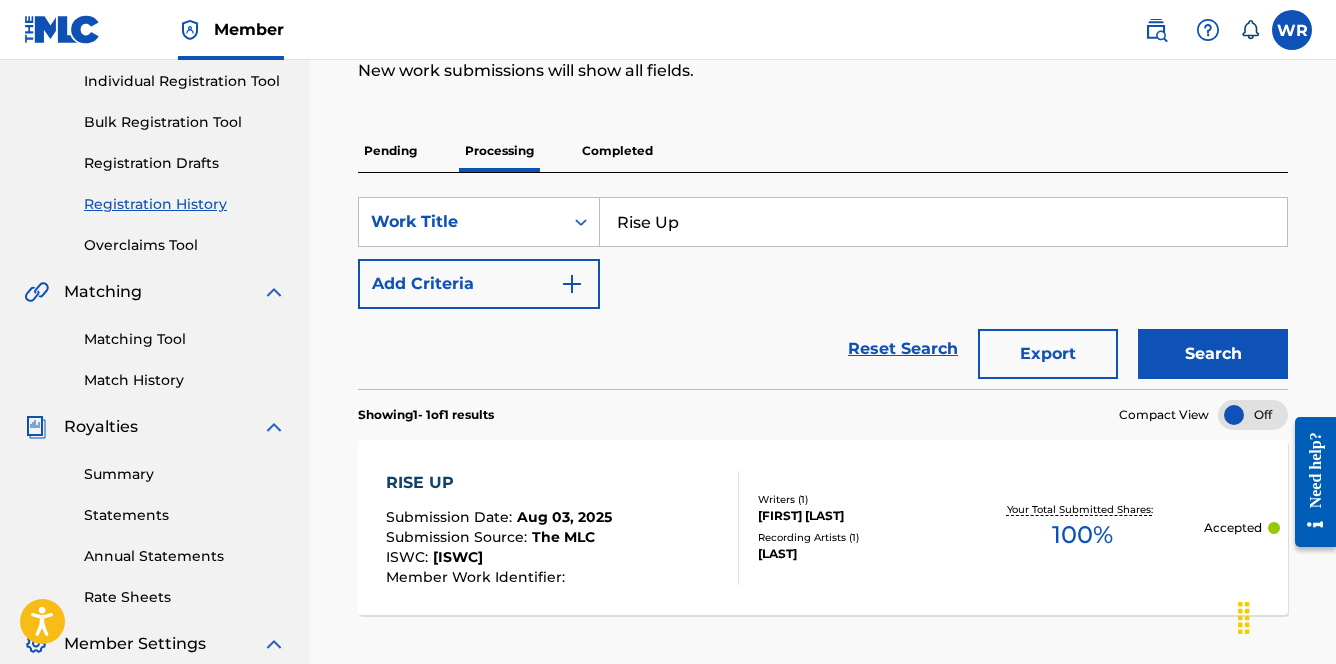scroll, scrollTop: 0, scrollLeft: 0, axis: both 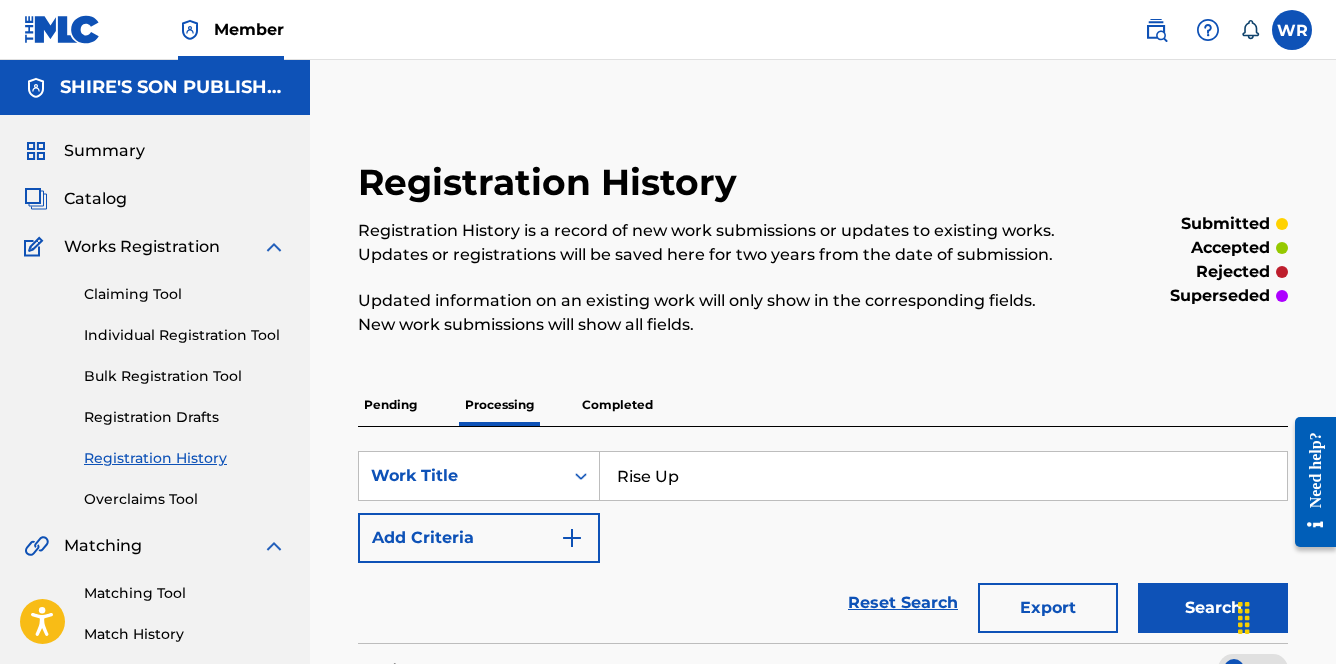 click on "Rise Up" at bounding box center (943, 476) 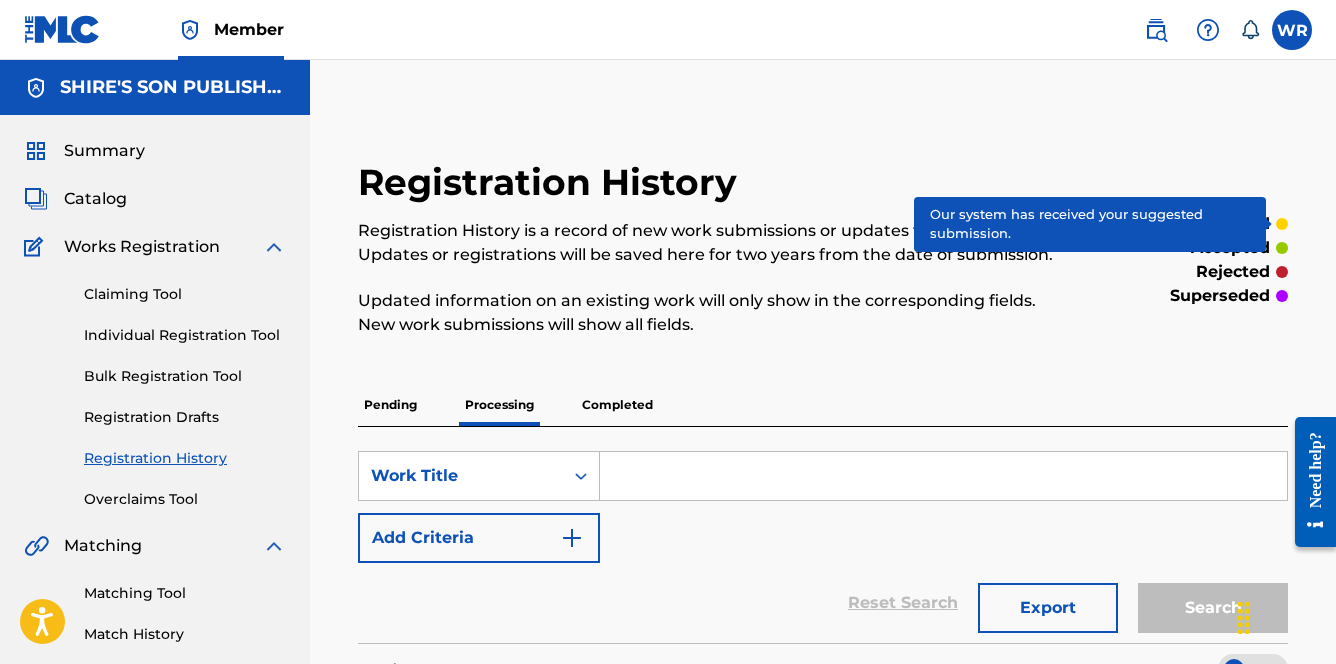 click at bounding box center [1282, 224] 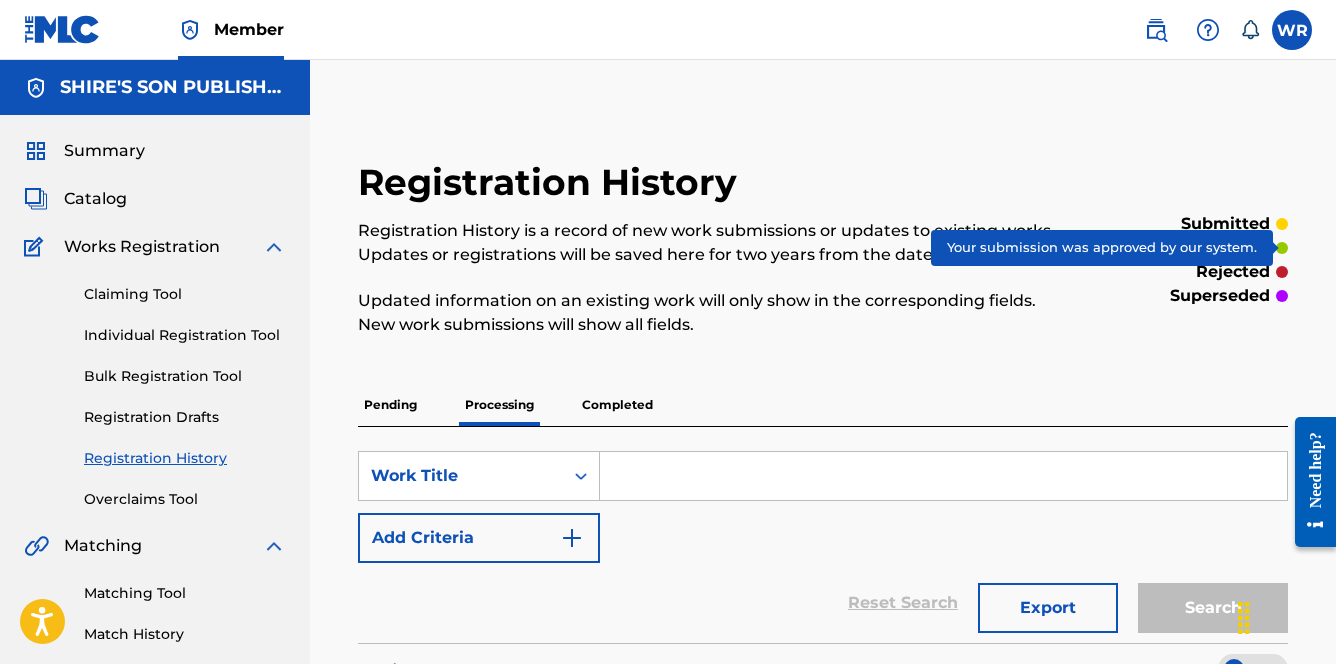 click at bounding box center [1282, 248] 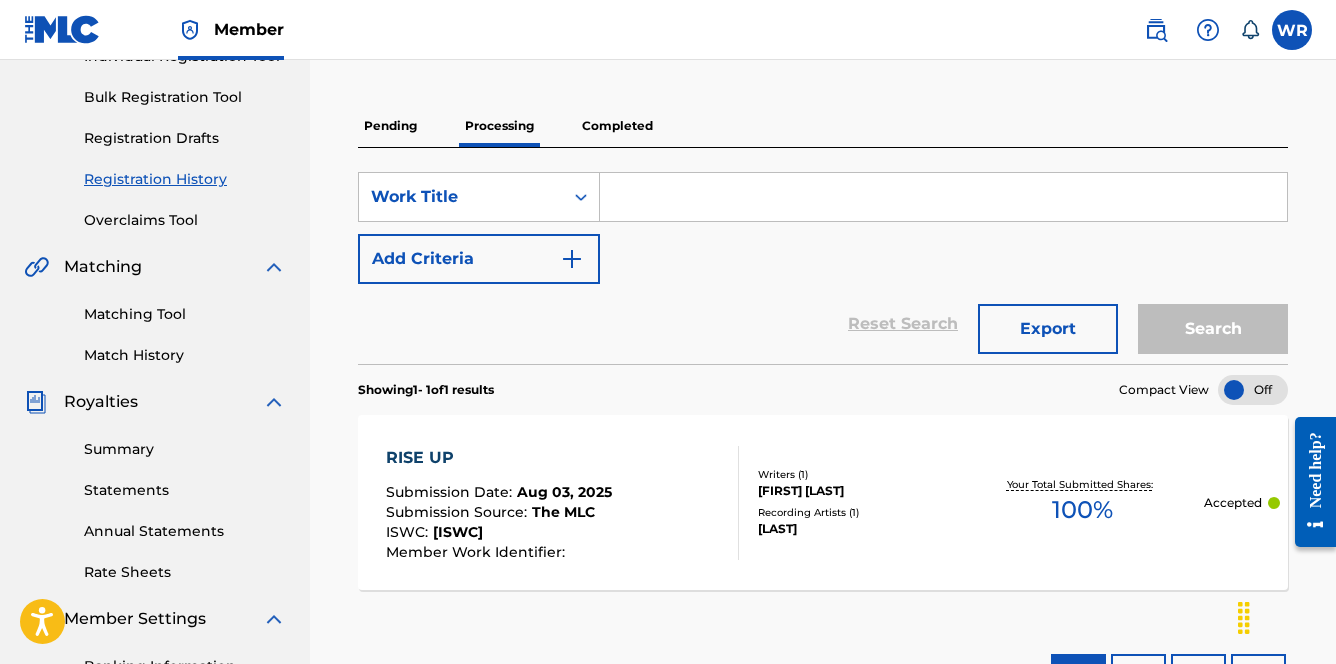 scroll, scrollTop: 262, scrollLeft: 0, axis: vertical 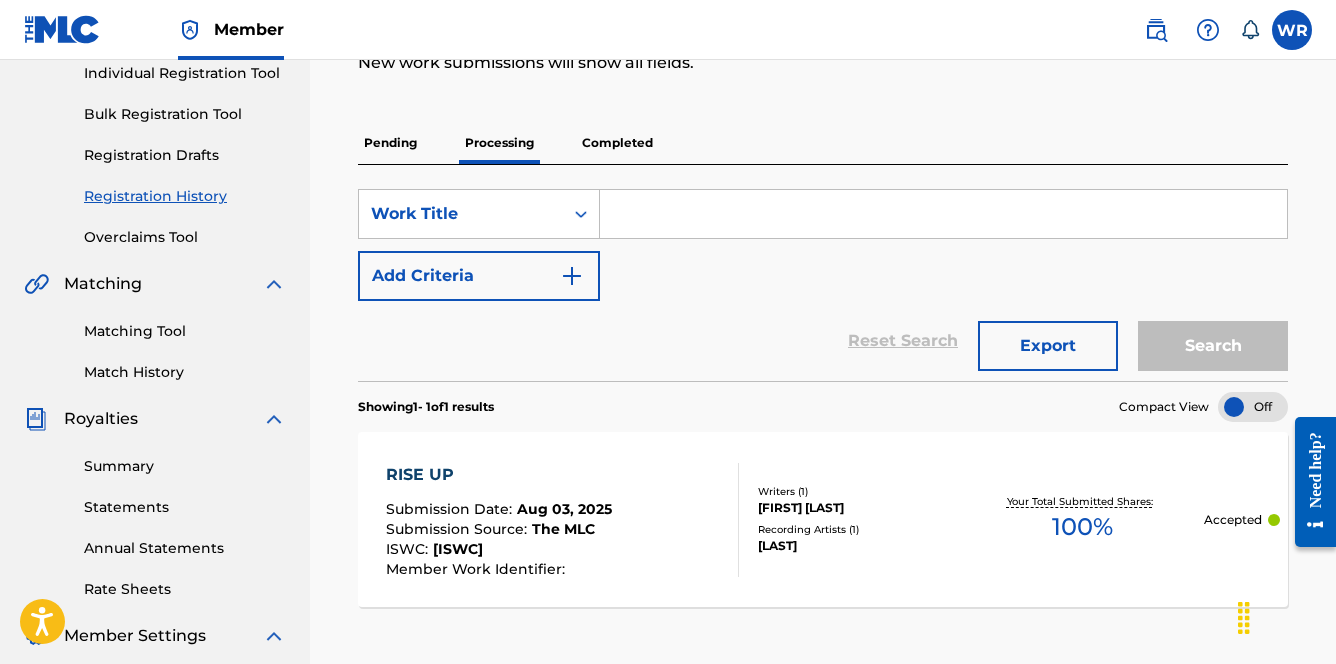 click at bounding box center (943, 214) 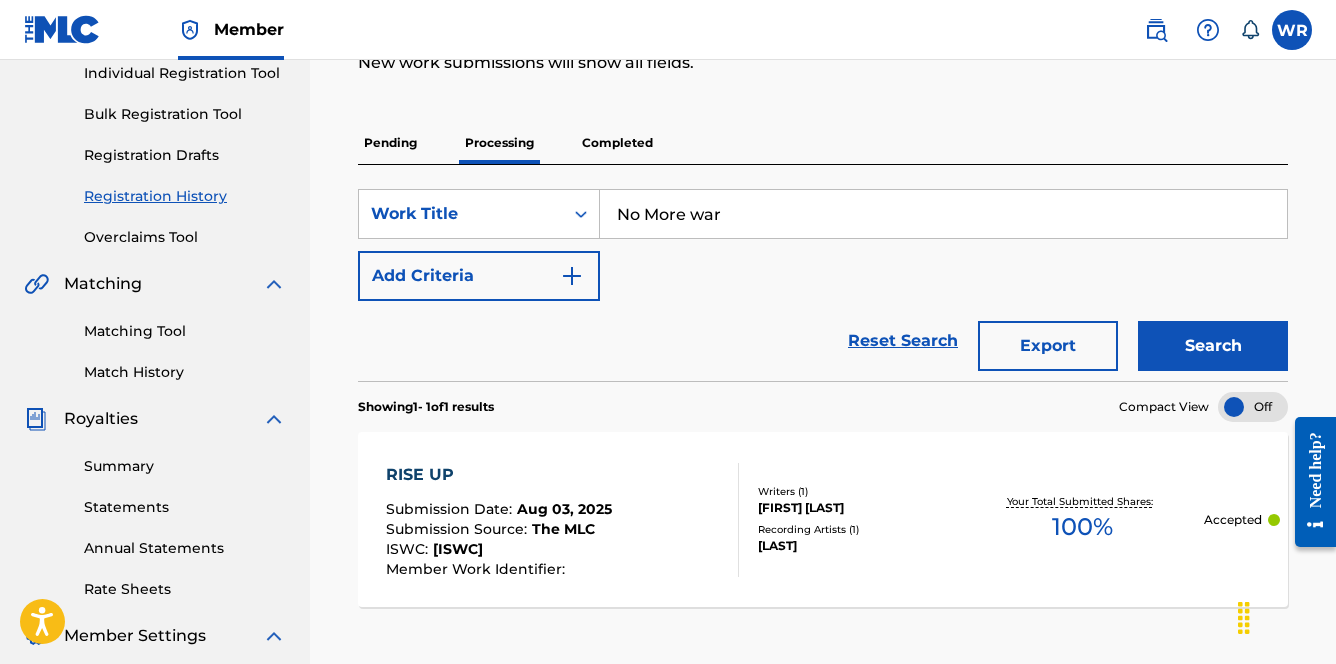 click on "Search" at bounding box center [1213, 346] 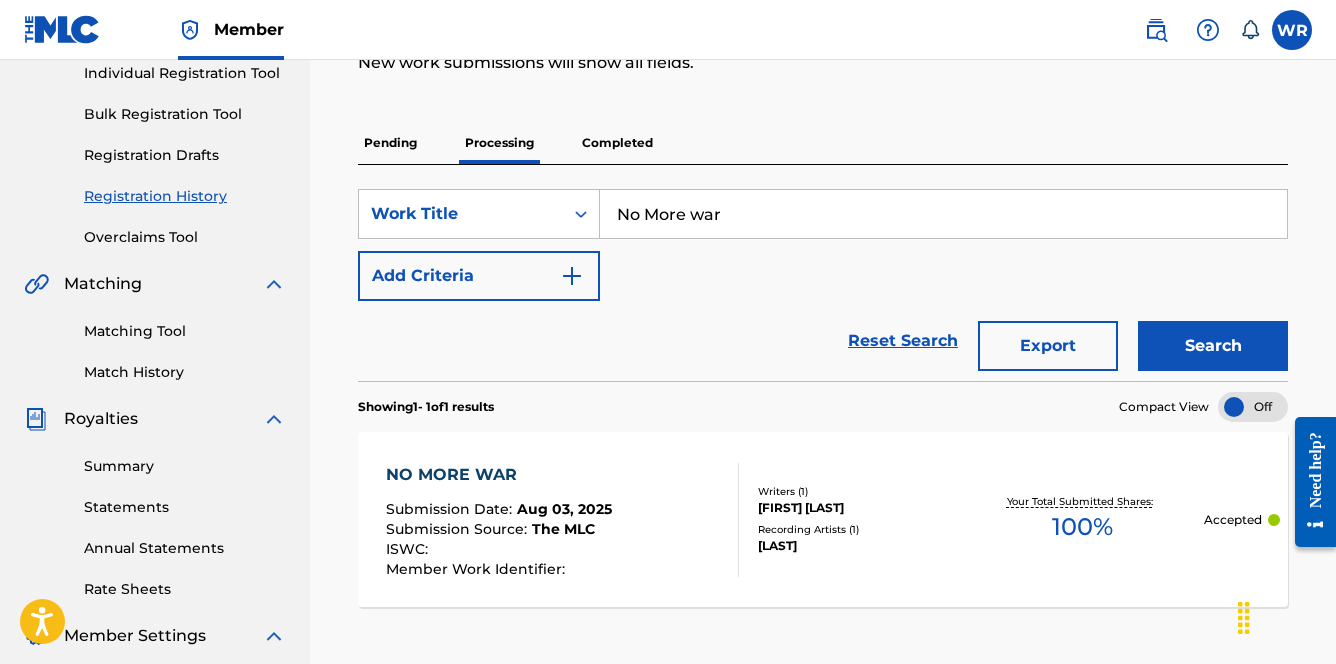 click on "No More war" at bounding box center [943, 214] 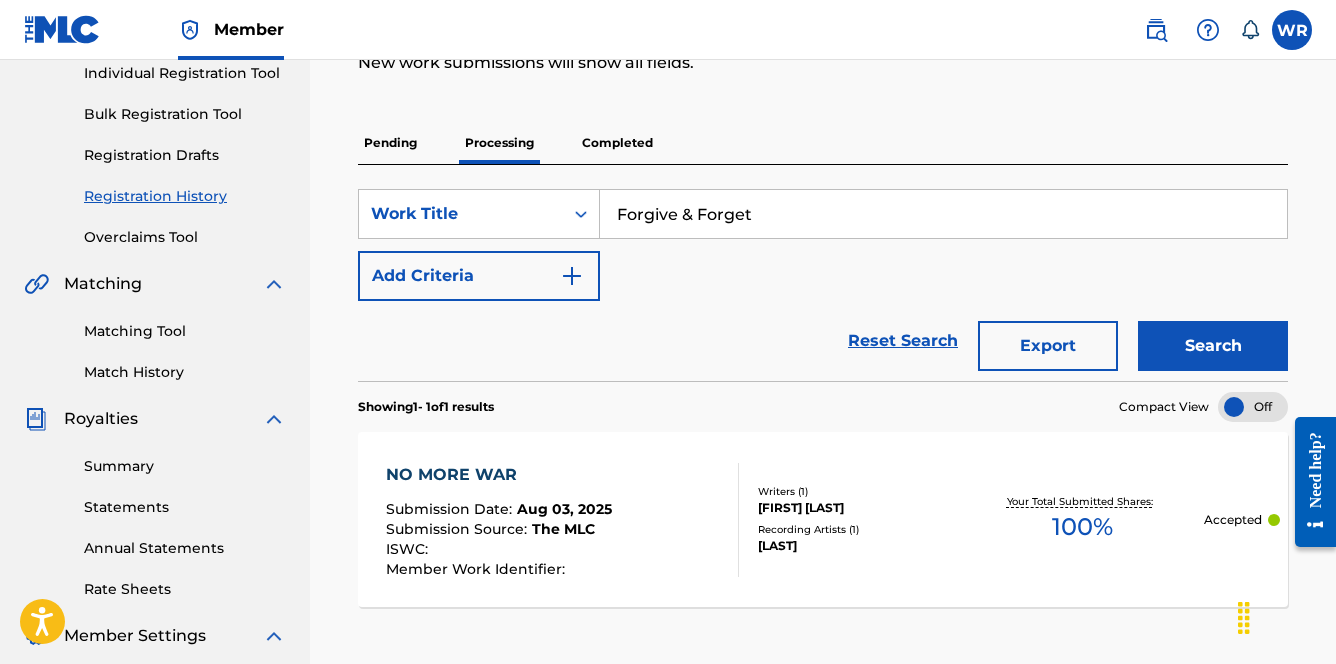 click on "Search" at bounding box center (1213, 346) 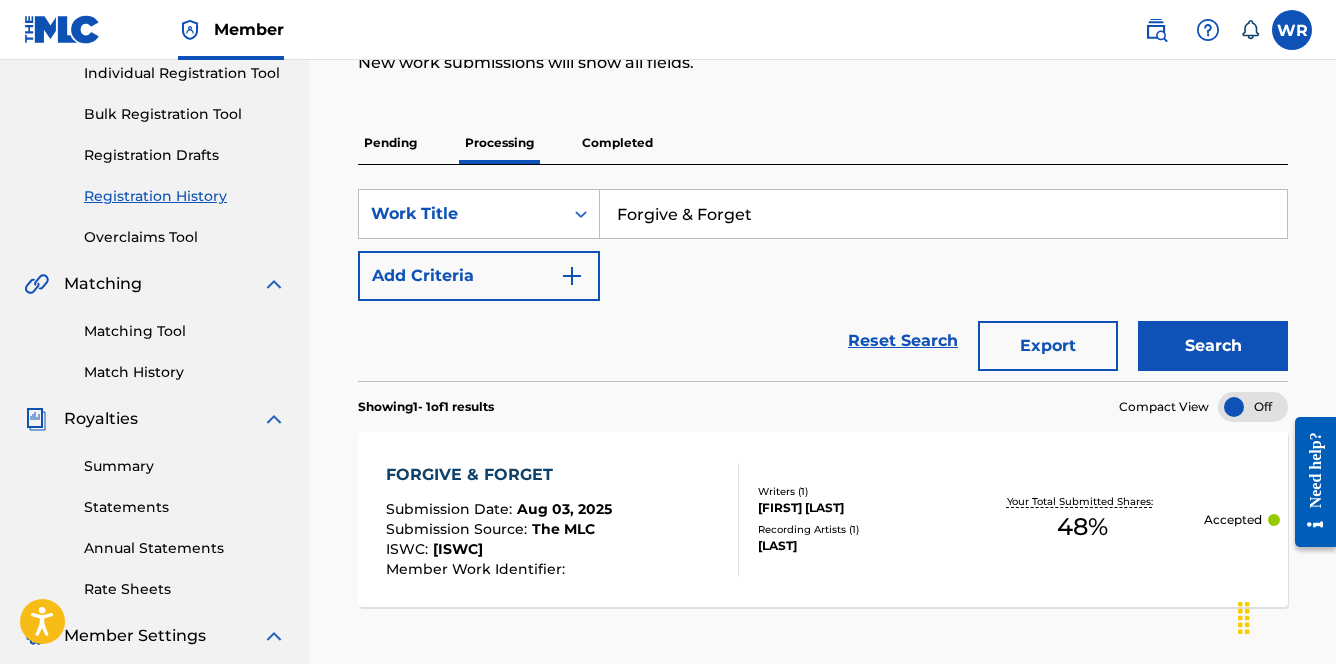 click on "Forgive & Forget" at bounding box center (943, 214) 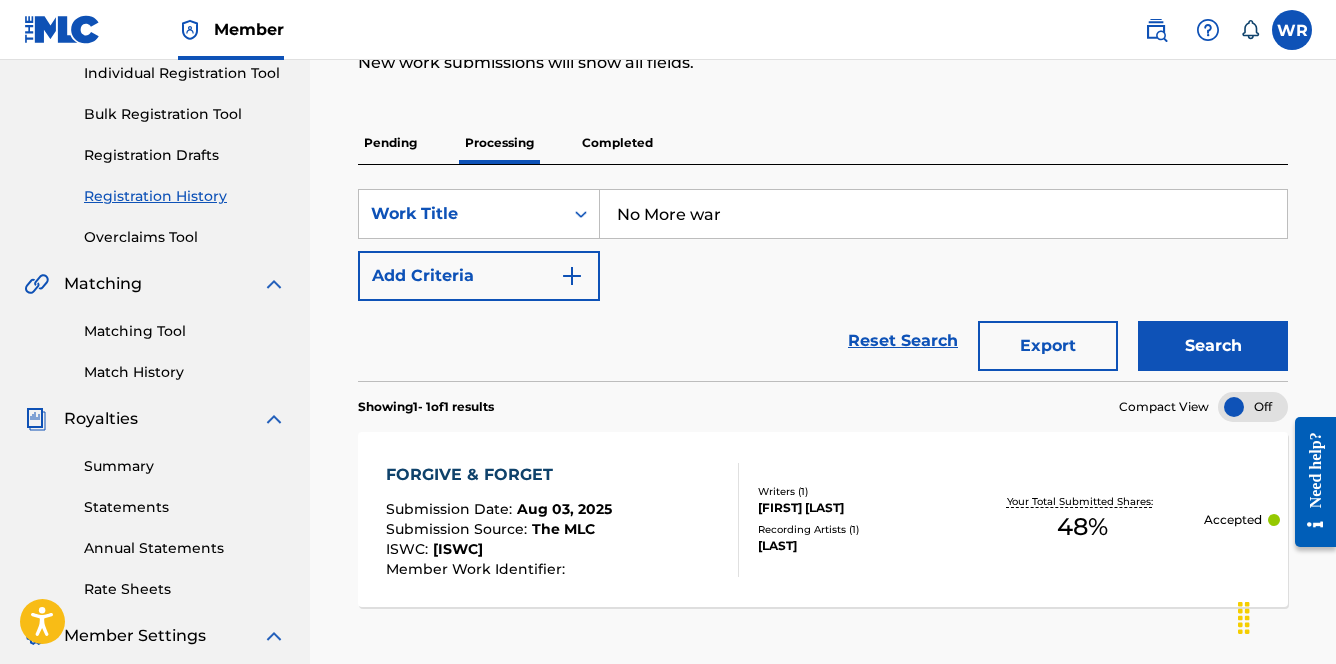 click on "Search" at bounding box center (1213, 346) 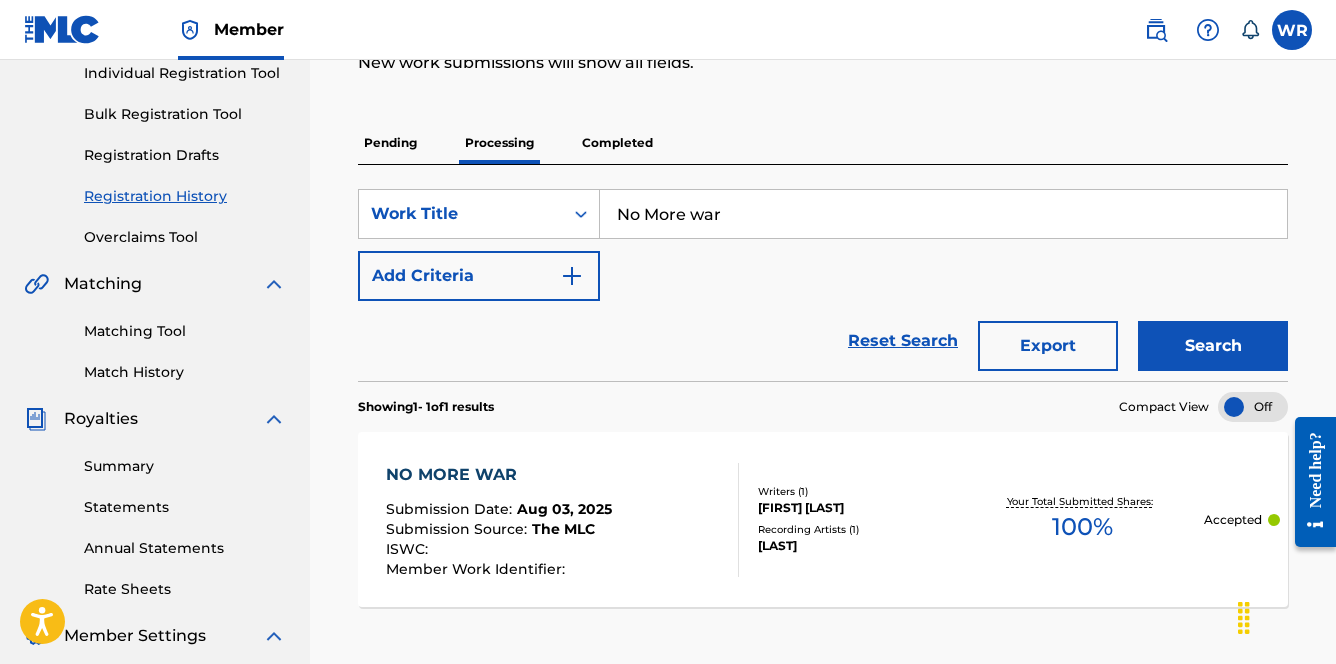 click on "No More war" at bounding box center (943, 214) 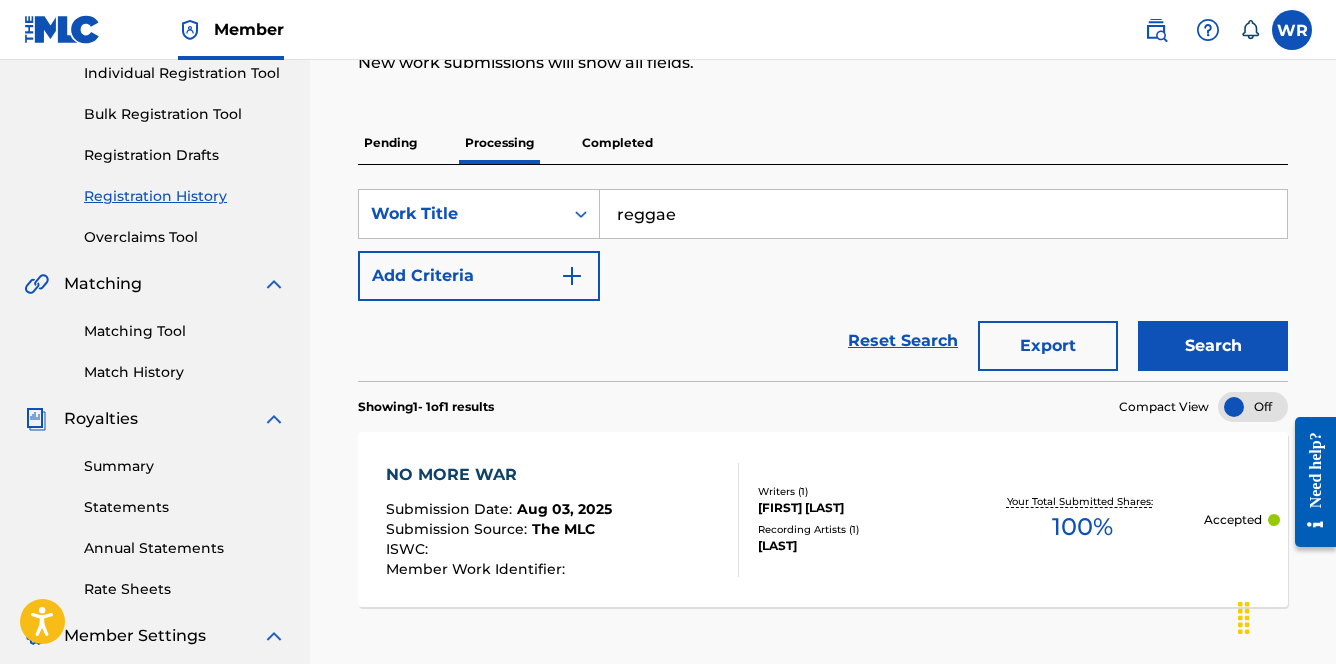 type on "Reggae Holiday" 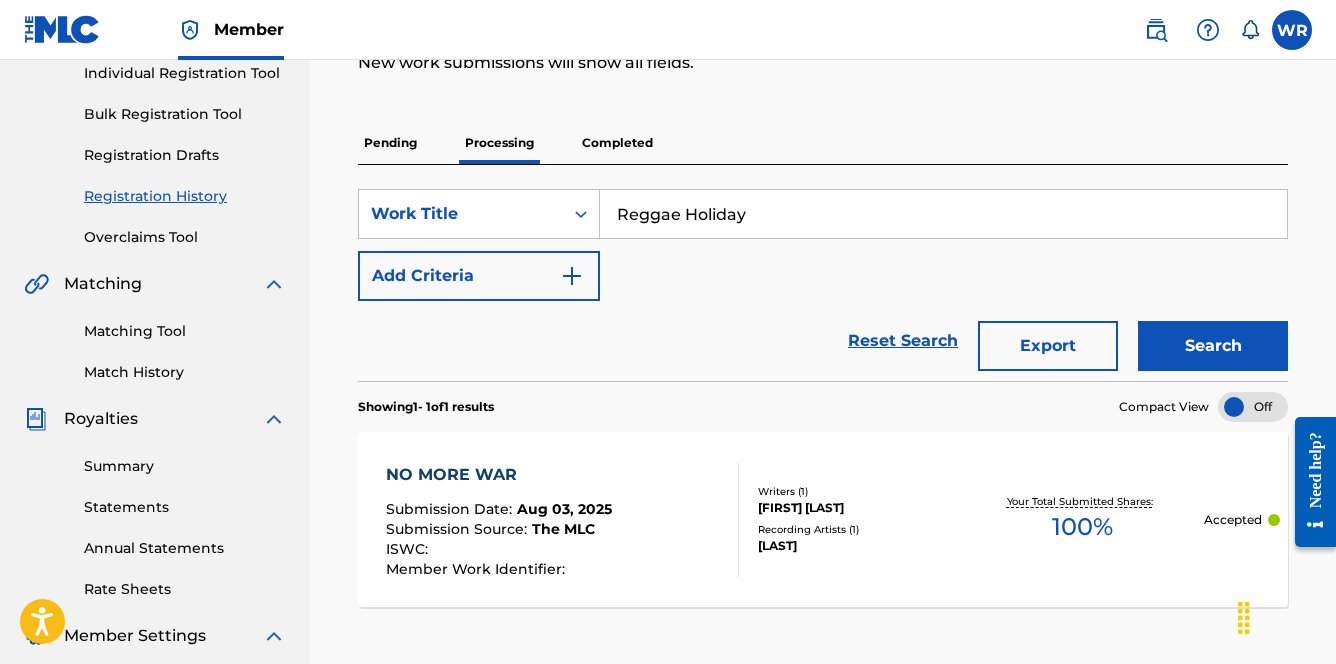 click on "Search" at bounding box center [1213, 346] 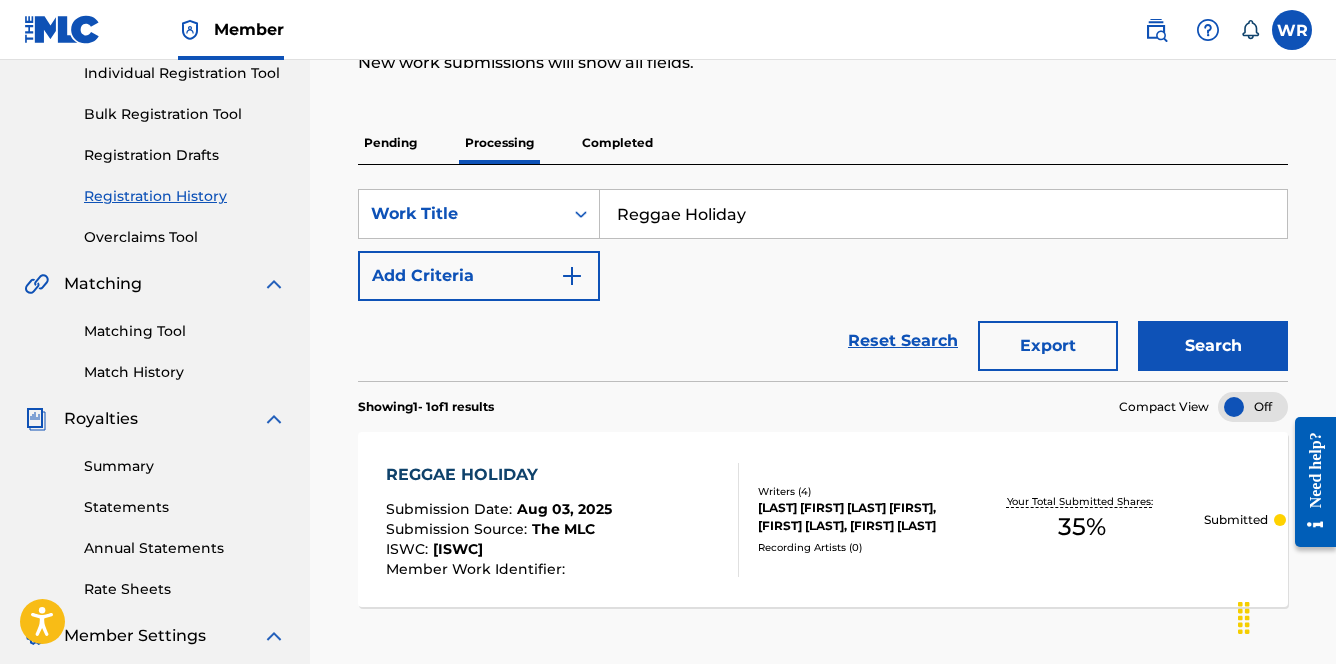 click on "Writers ( 4 )" at bounding box center [859, 491] 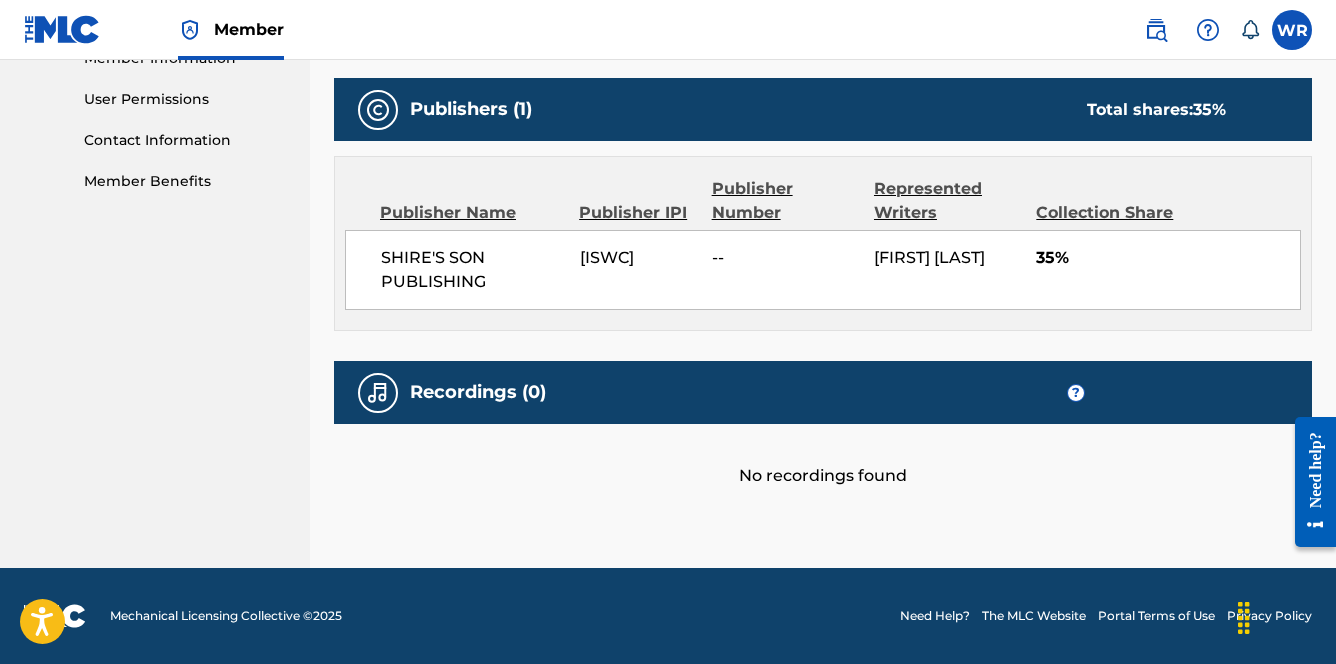 scroll, scrollTop: 998, scrollLeft: 0, axis: vertical 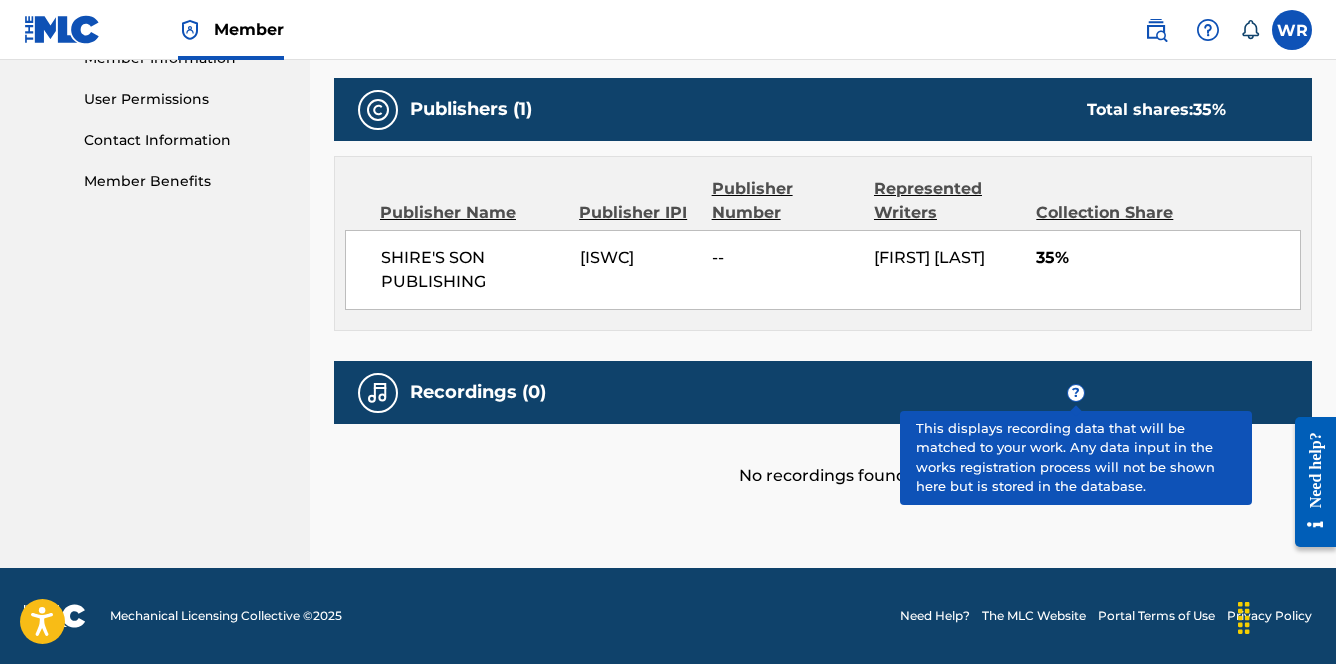 click on "?" at bounding box center [1076, 393] 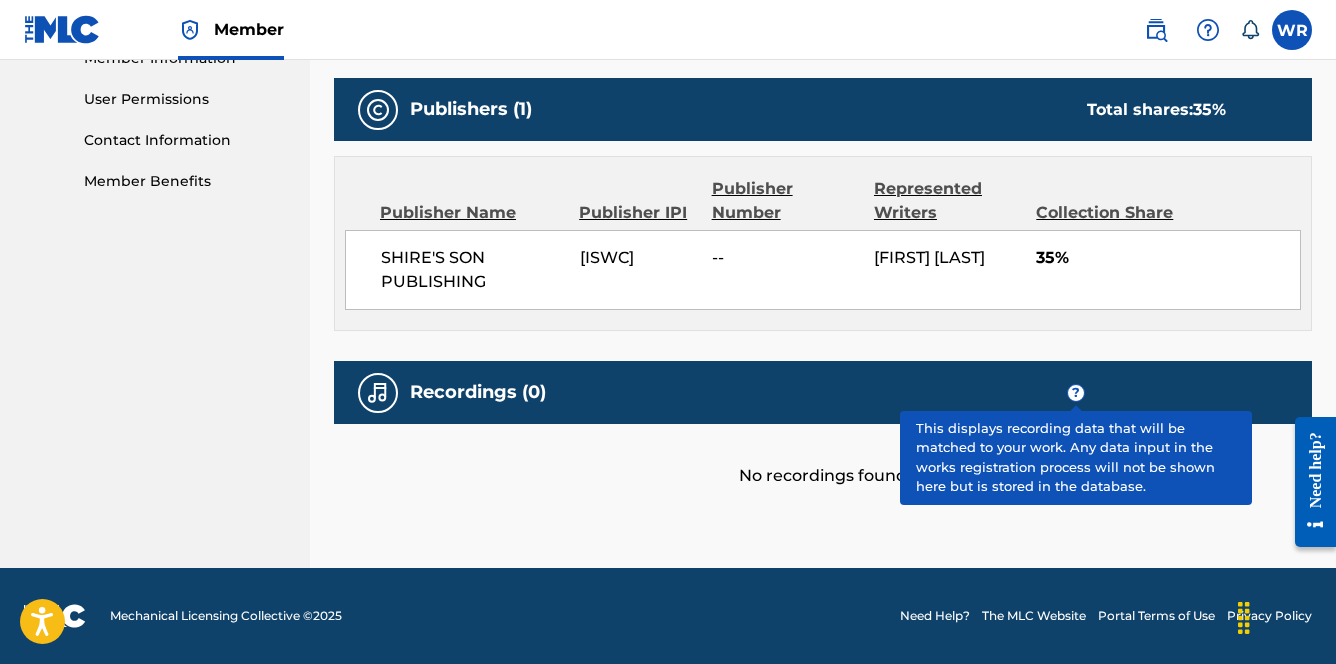 click on "?" at bounding box center [1076, 393] 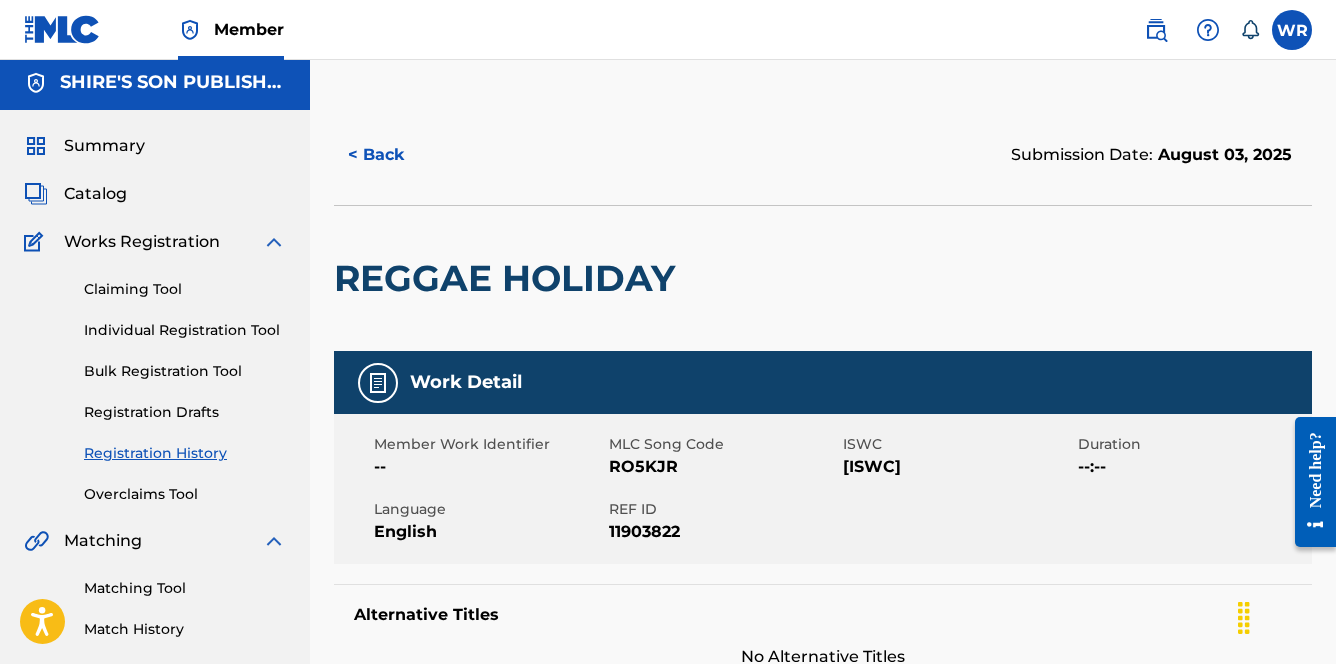 scroll, scrollTop: 0, scrollLeft: 0, axis: both 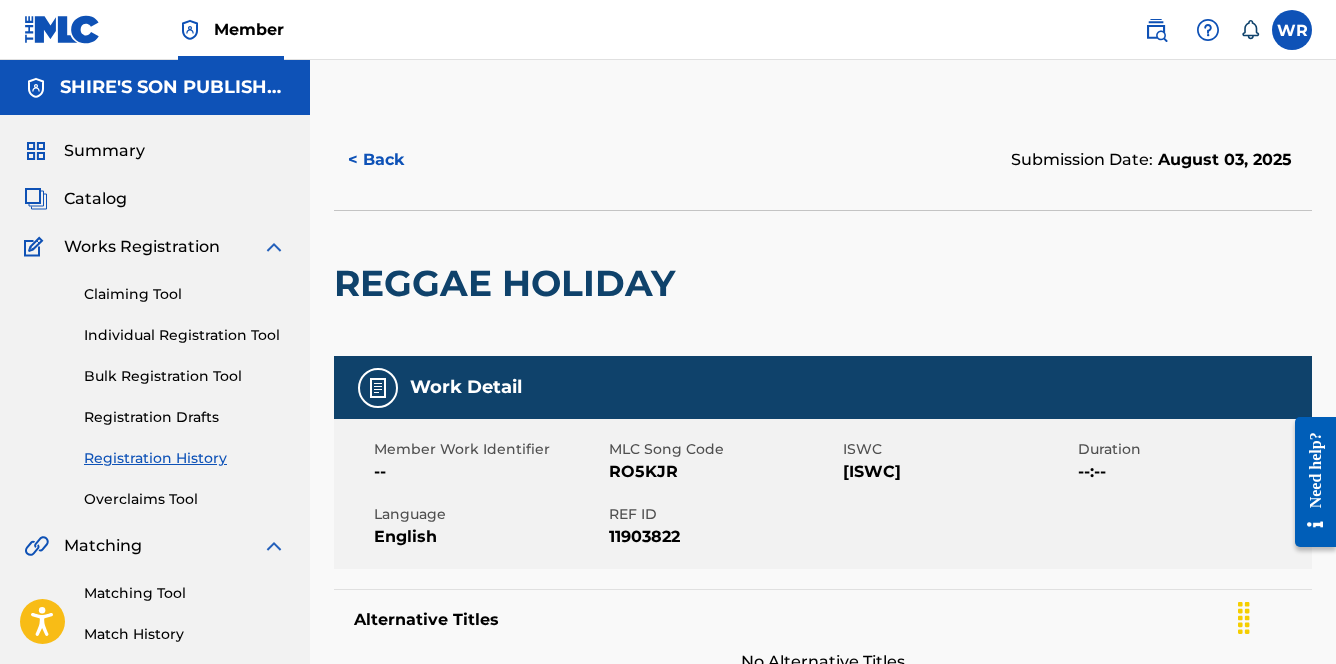 click on "< Back" at bounding box center [394, 160] 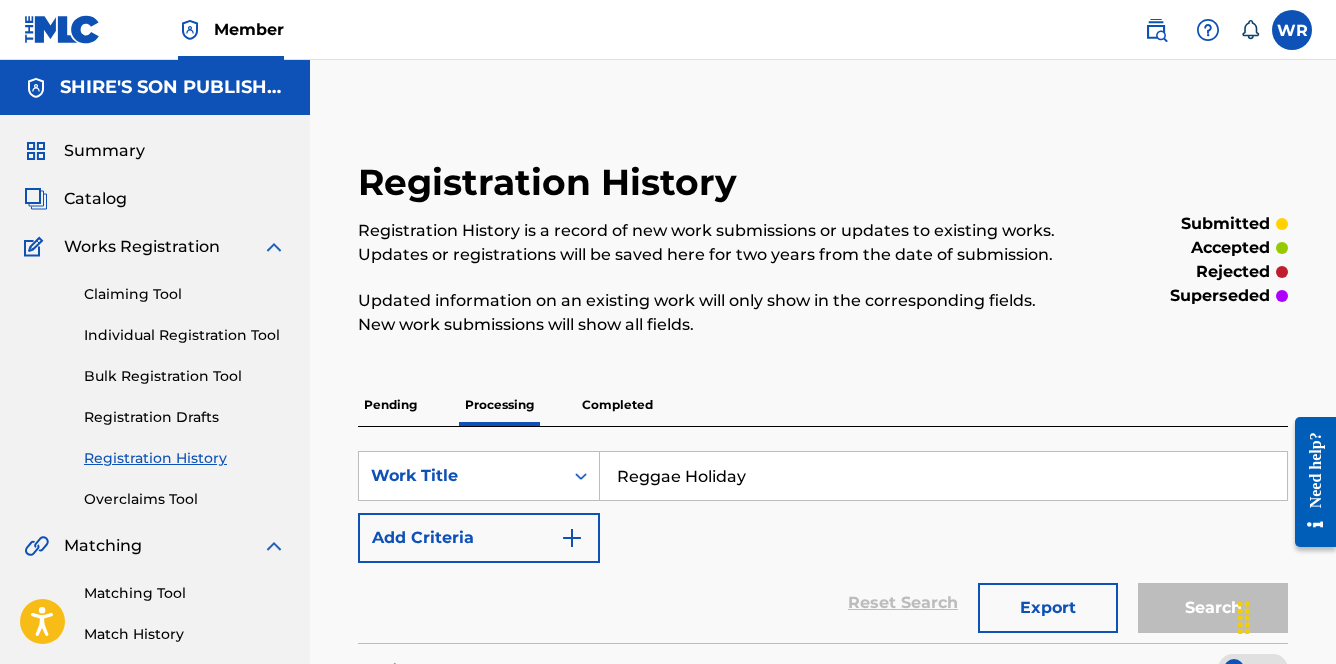 scroll, scrollTop: 262, scrollLeft: 0, axis: vertical 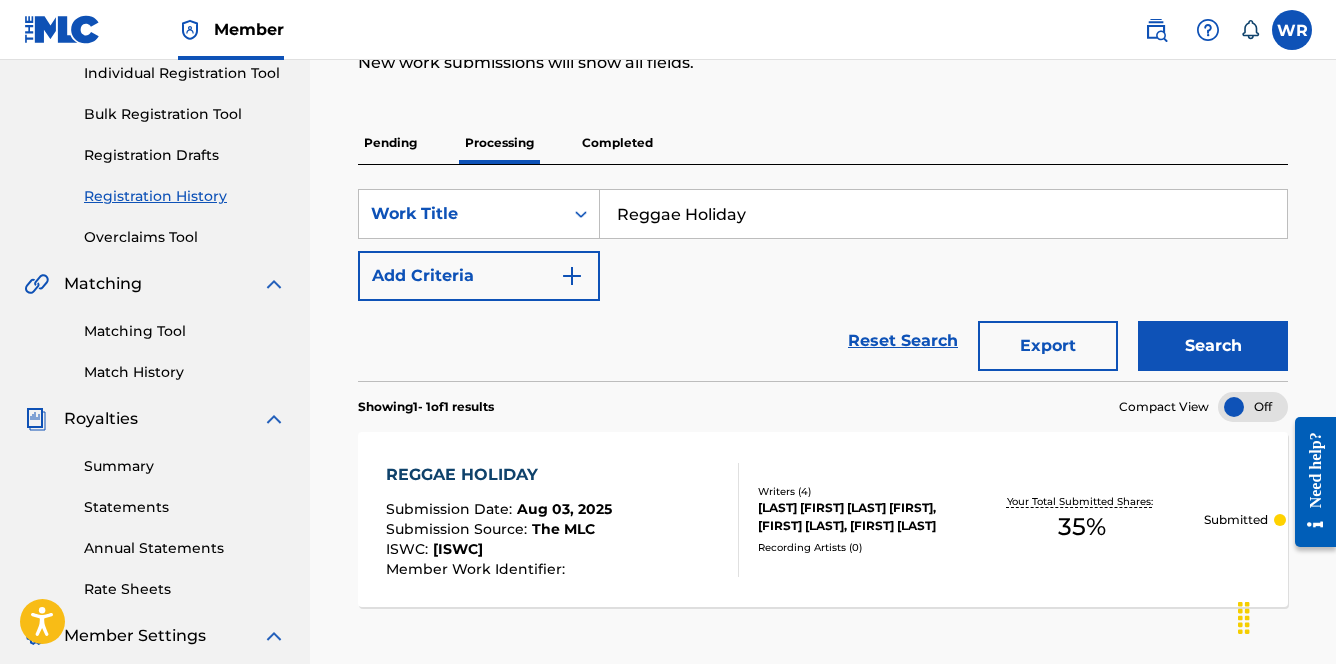 click on "Reggae Holiday" at bounding box center [943, 214] 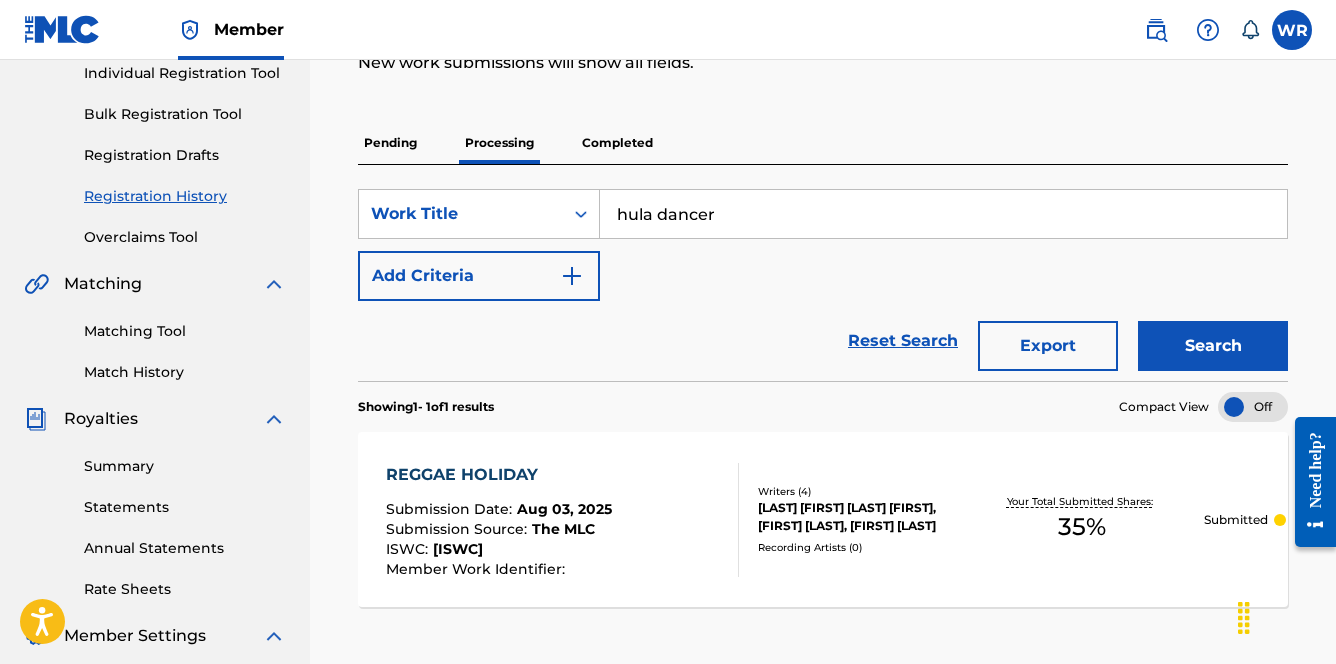 type on "hula dancer" 